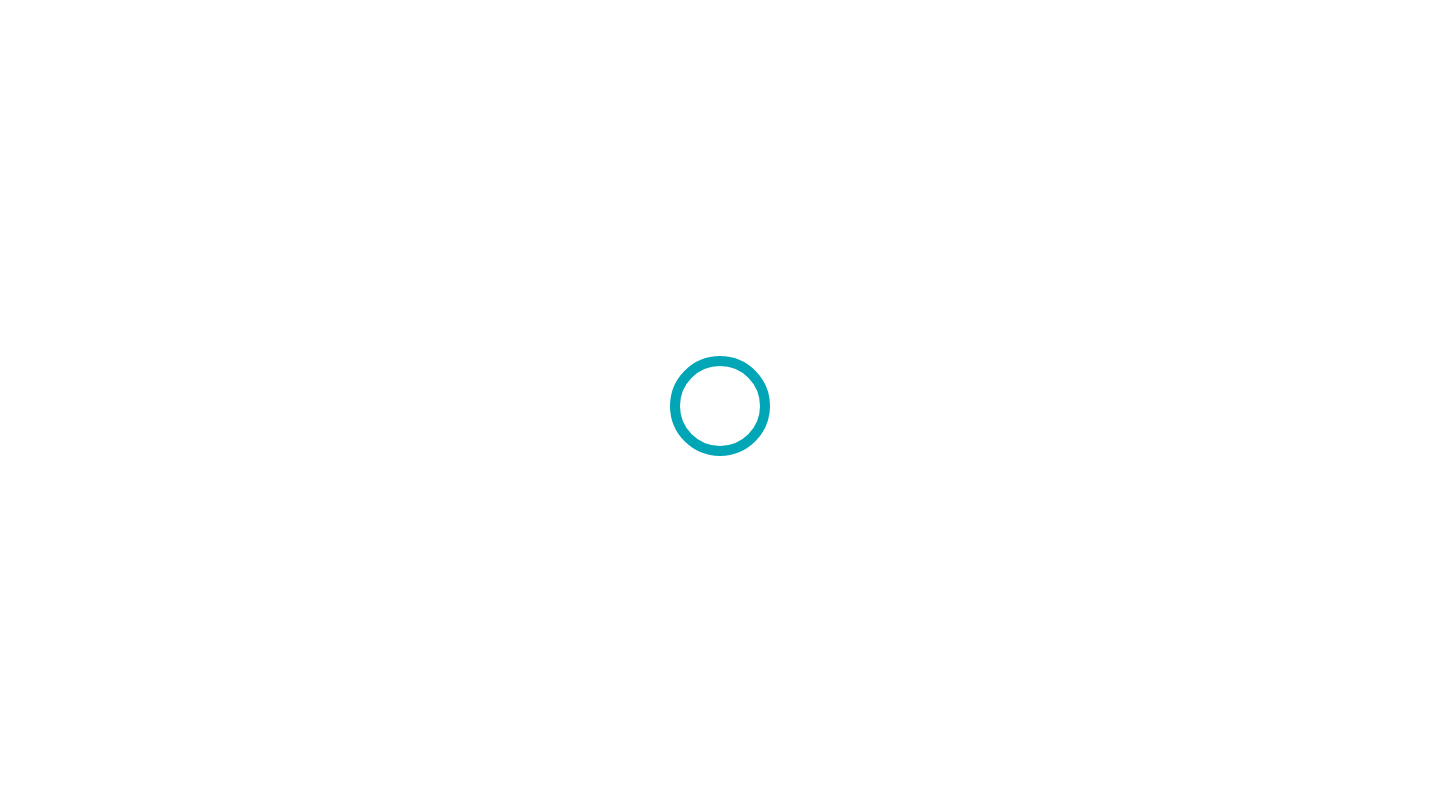 scroll, scrollTop: 0, scrollLeft: 0, axis: both 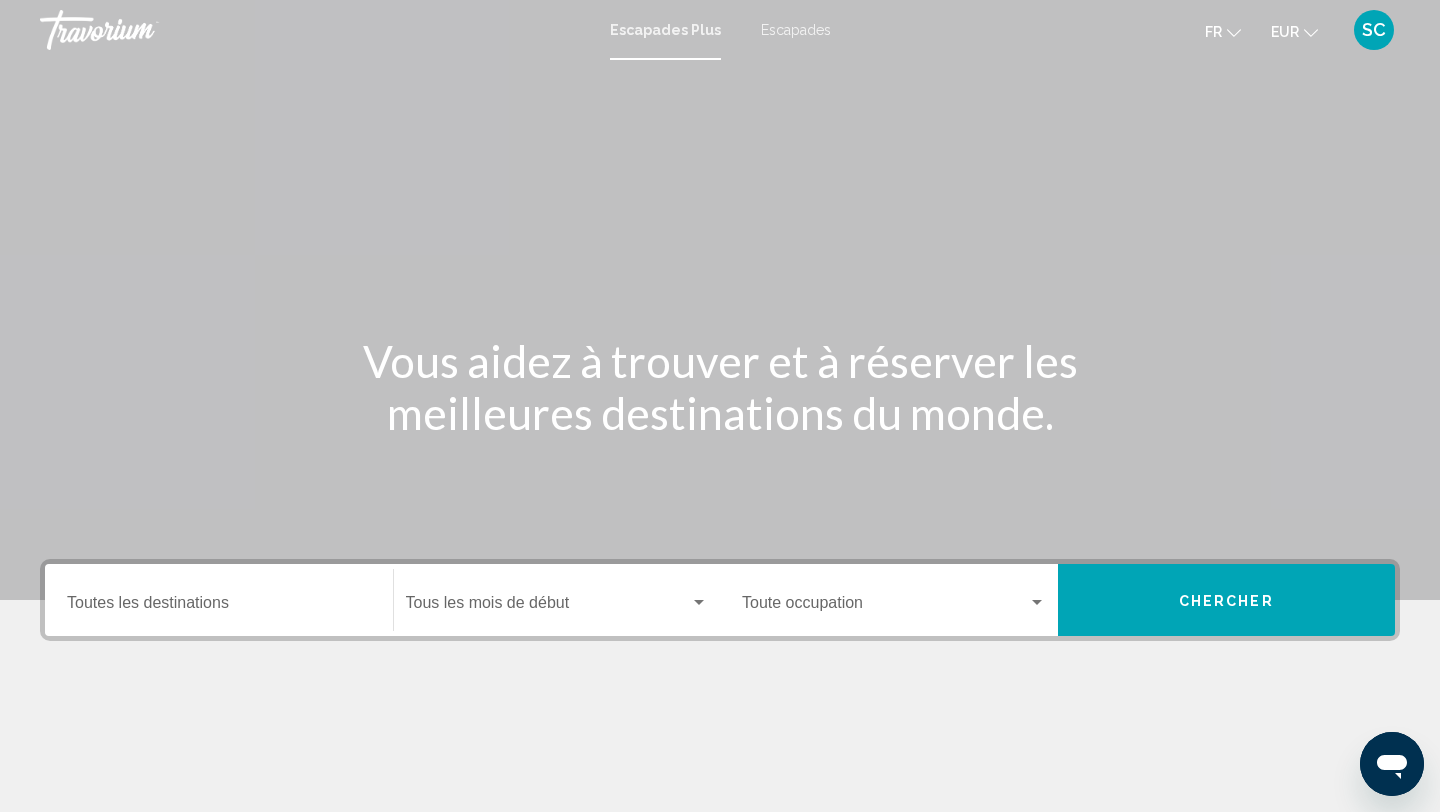 click on "Escapades" at bounding box center (796, 30) 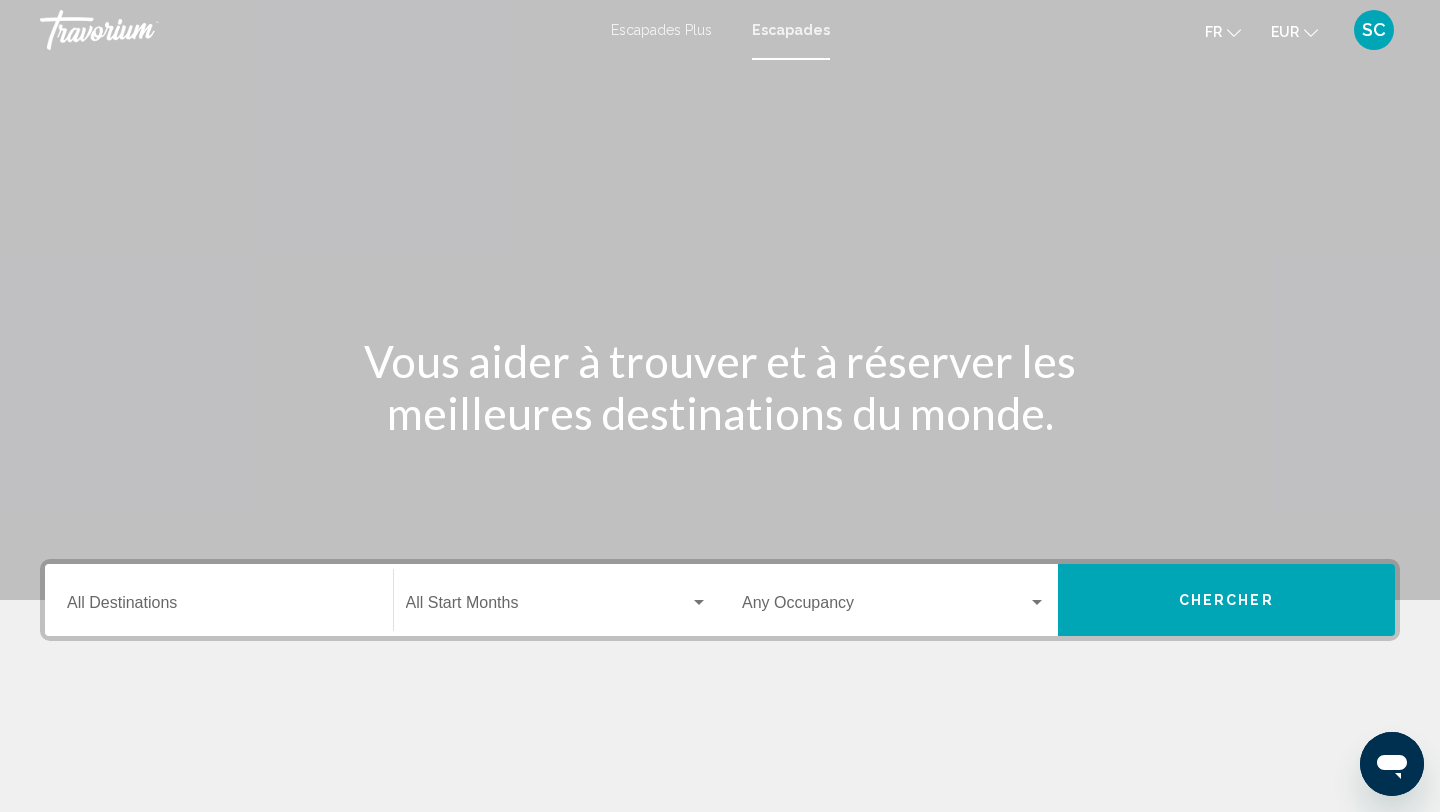 click on "Destination All Destinations" at bounding box center [219, 600] 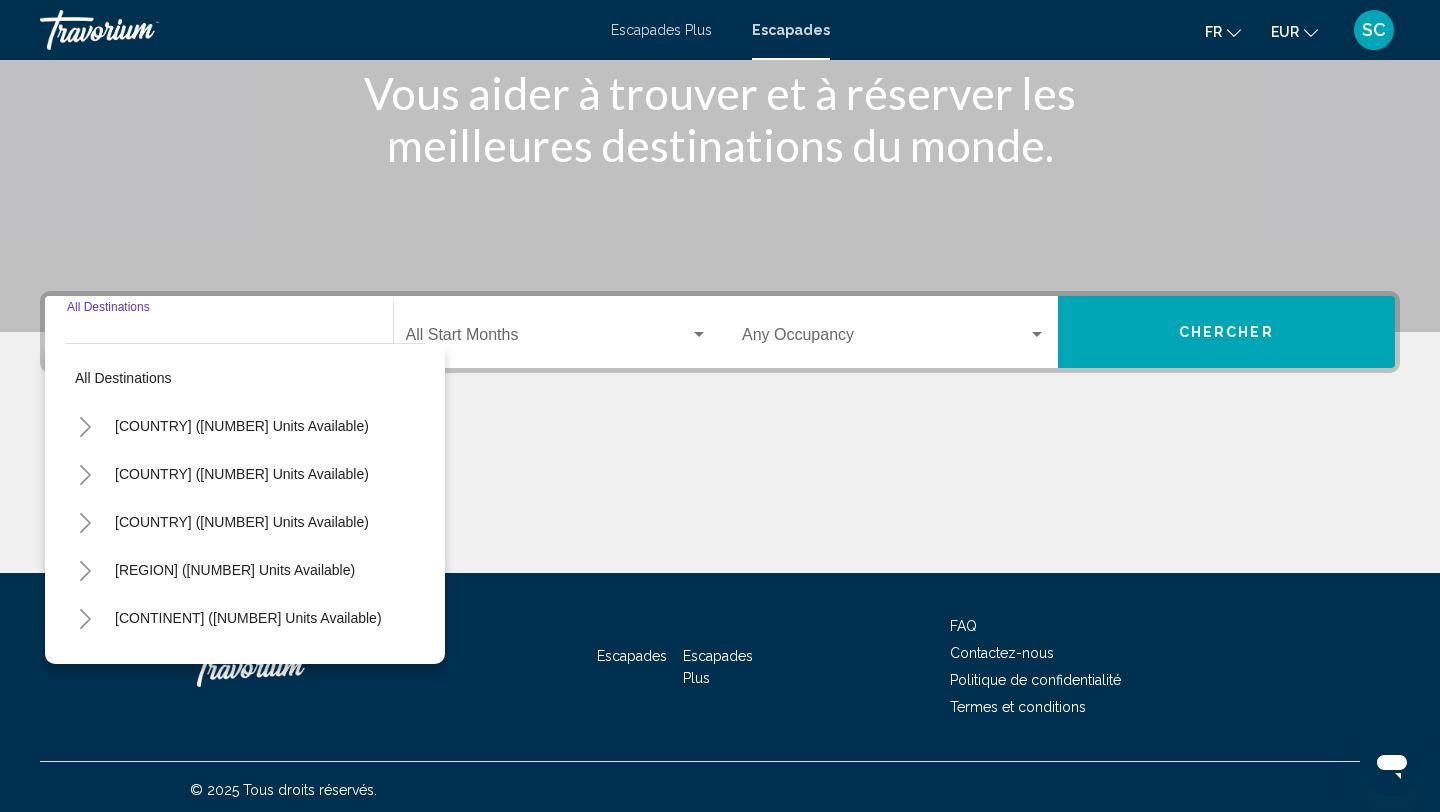 scroll, scrollTop: 274, scrollLeft: 0, axis: vertical 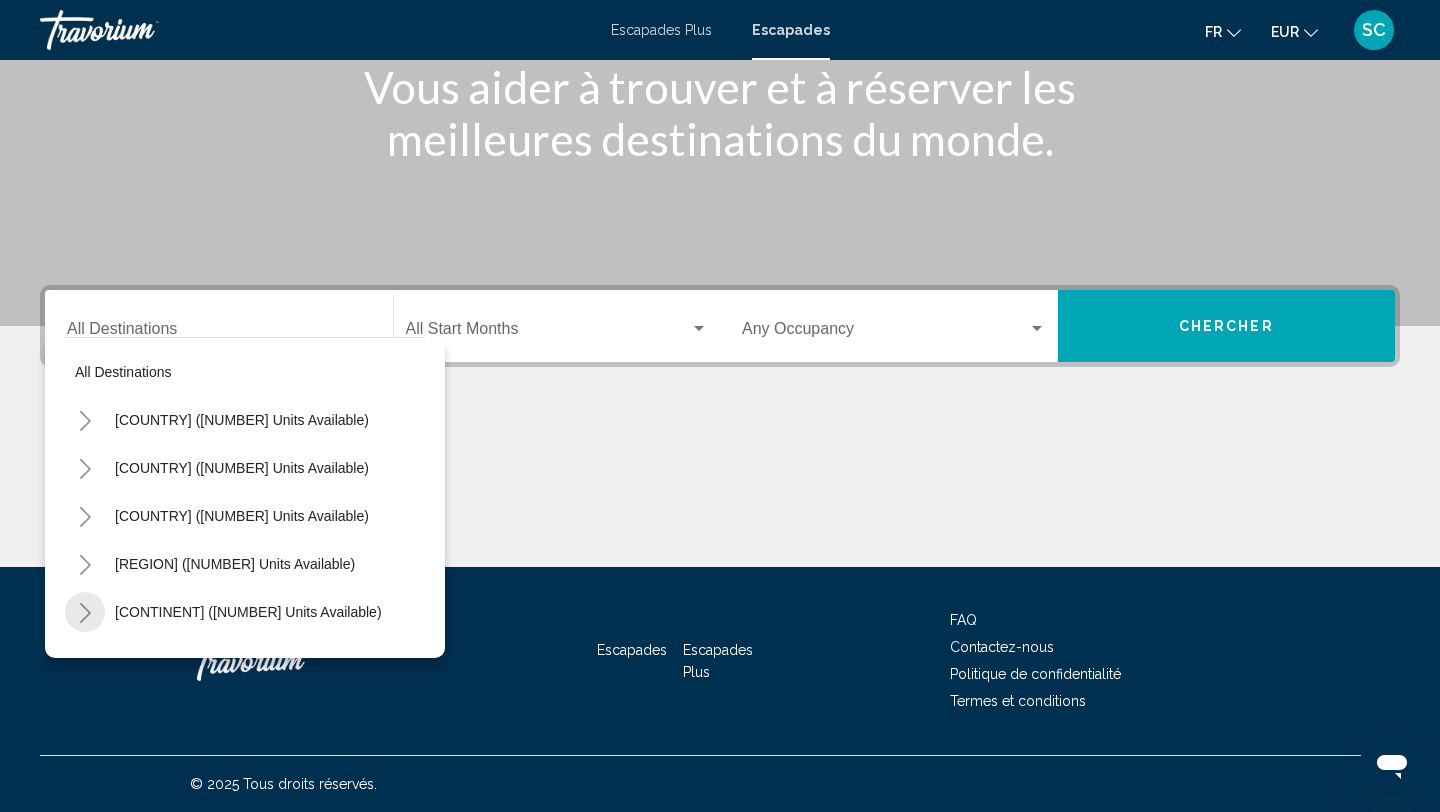 click 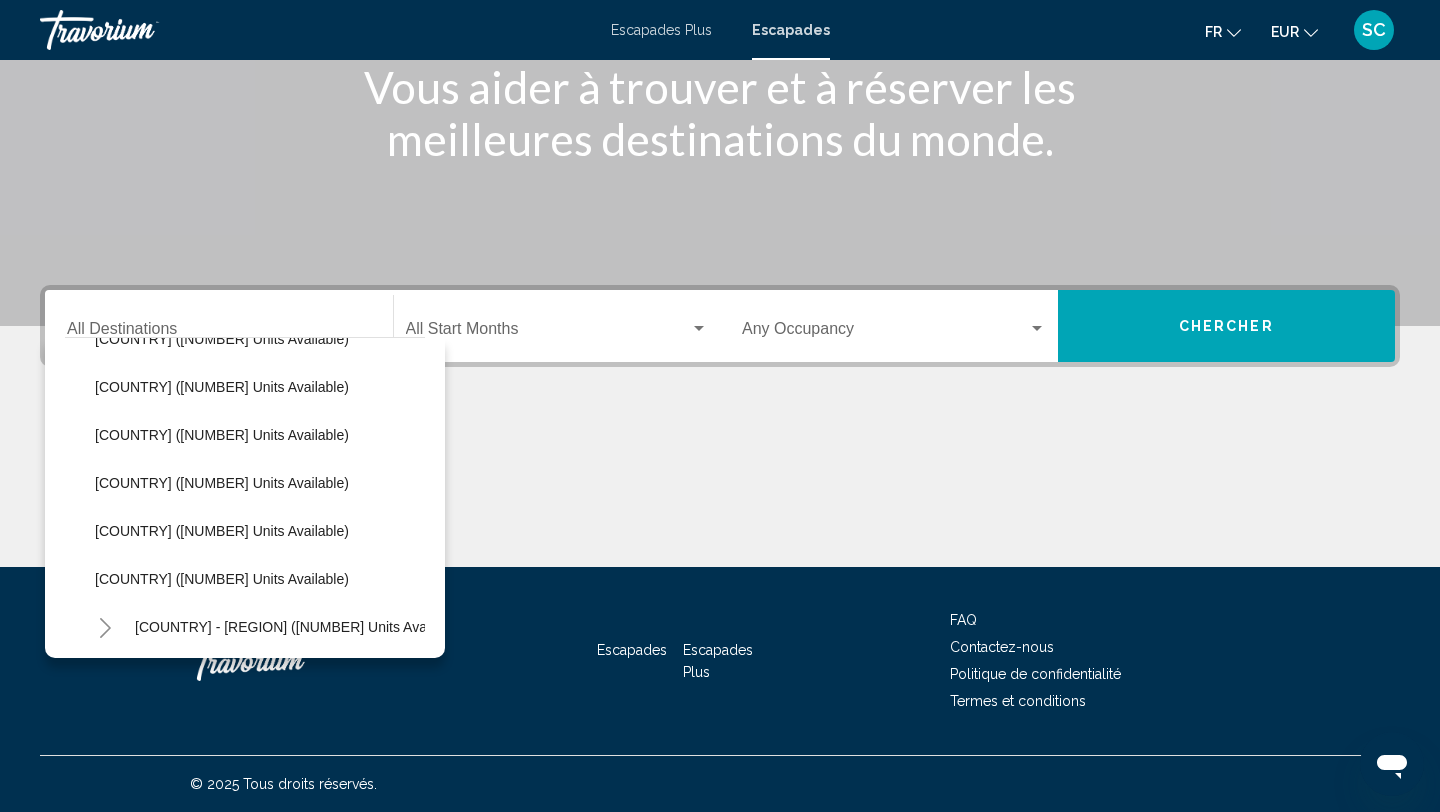 scroll, scrollTop: 867, scrollLeft: 0, axis: vertical 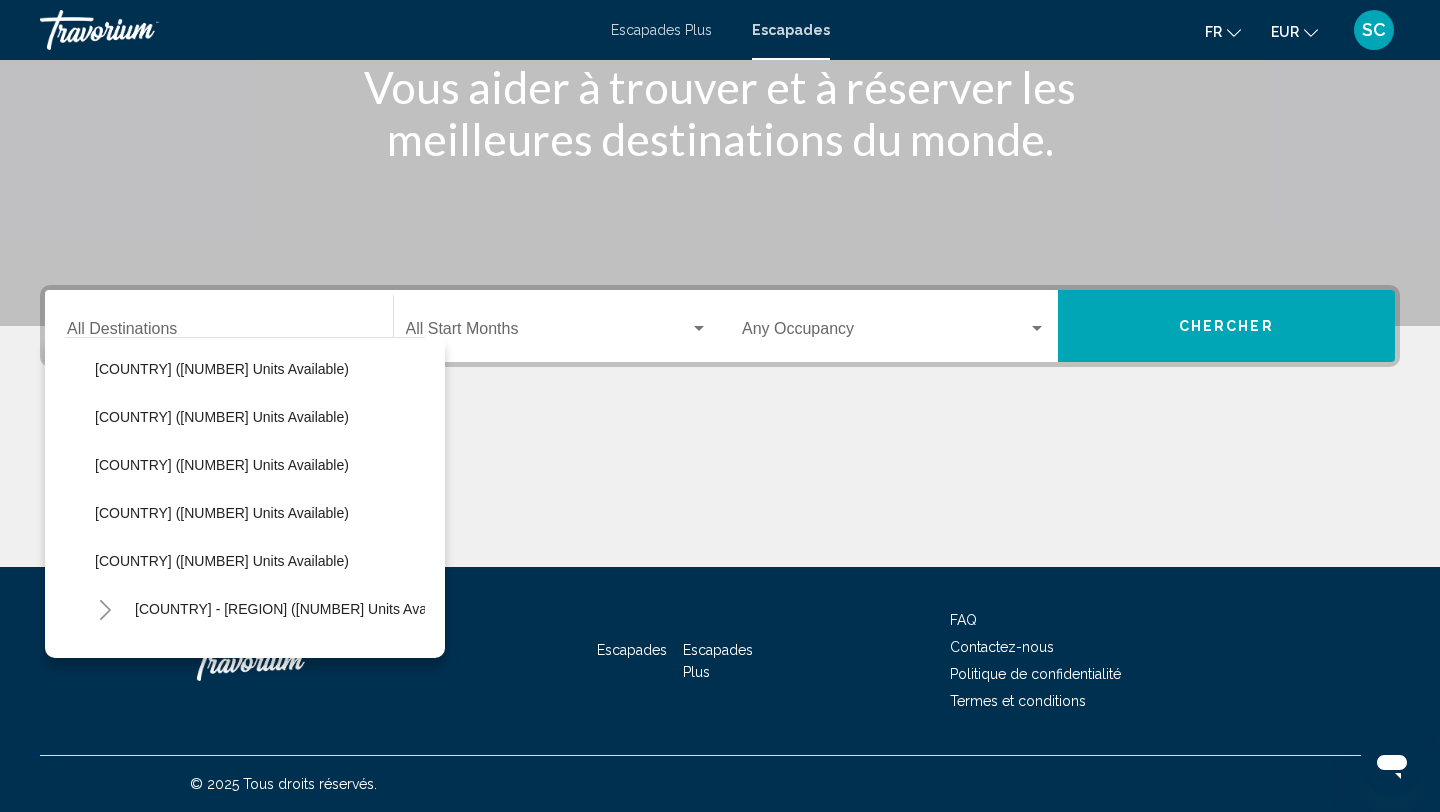 click on "[COUNTRY] ([NUMBER] units available)" 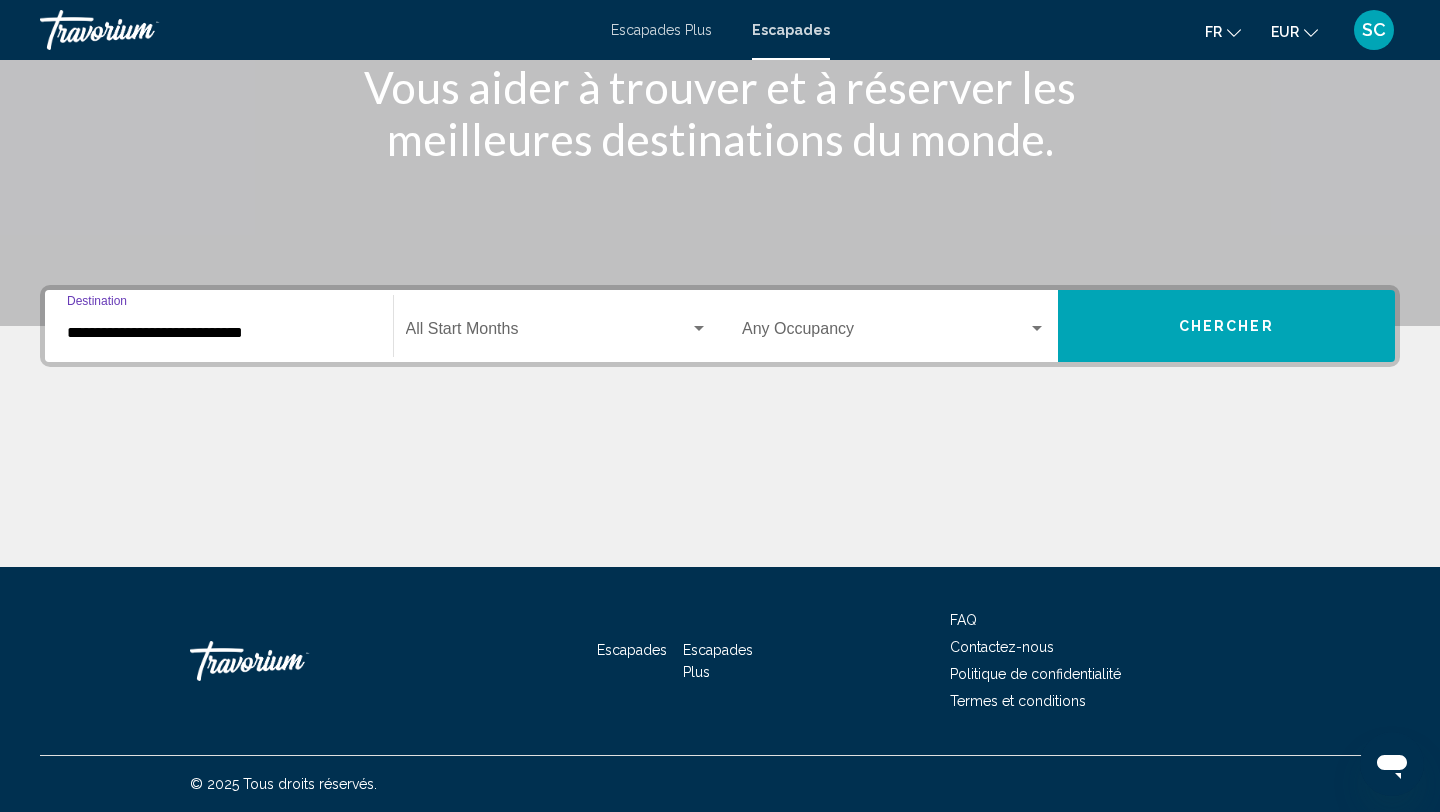 click on "Start Month All Start Months" 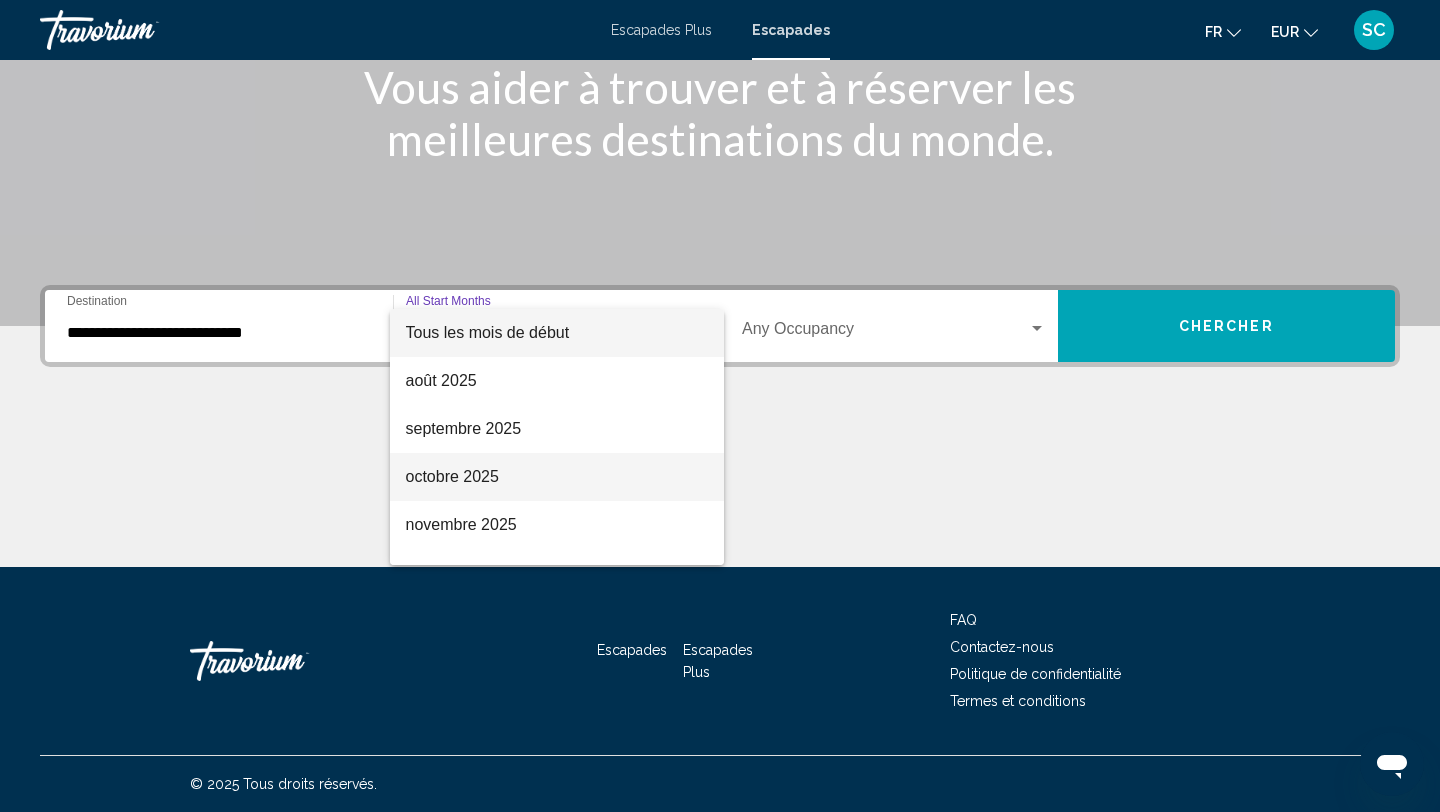 click on "octobre 2025" at bounding box center (452, 476) 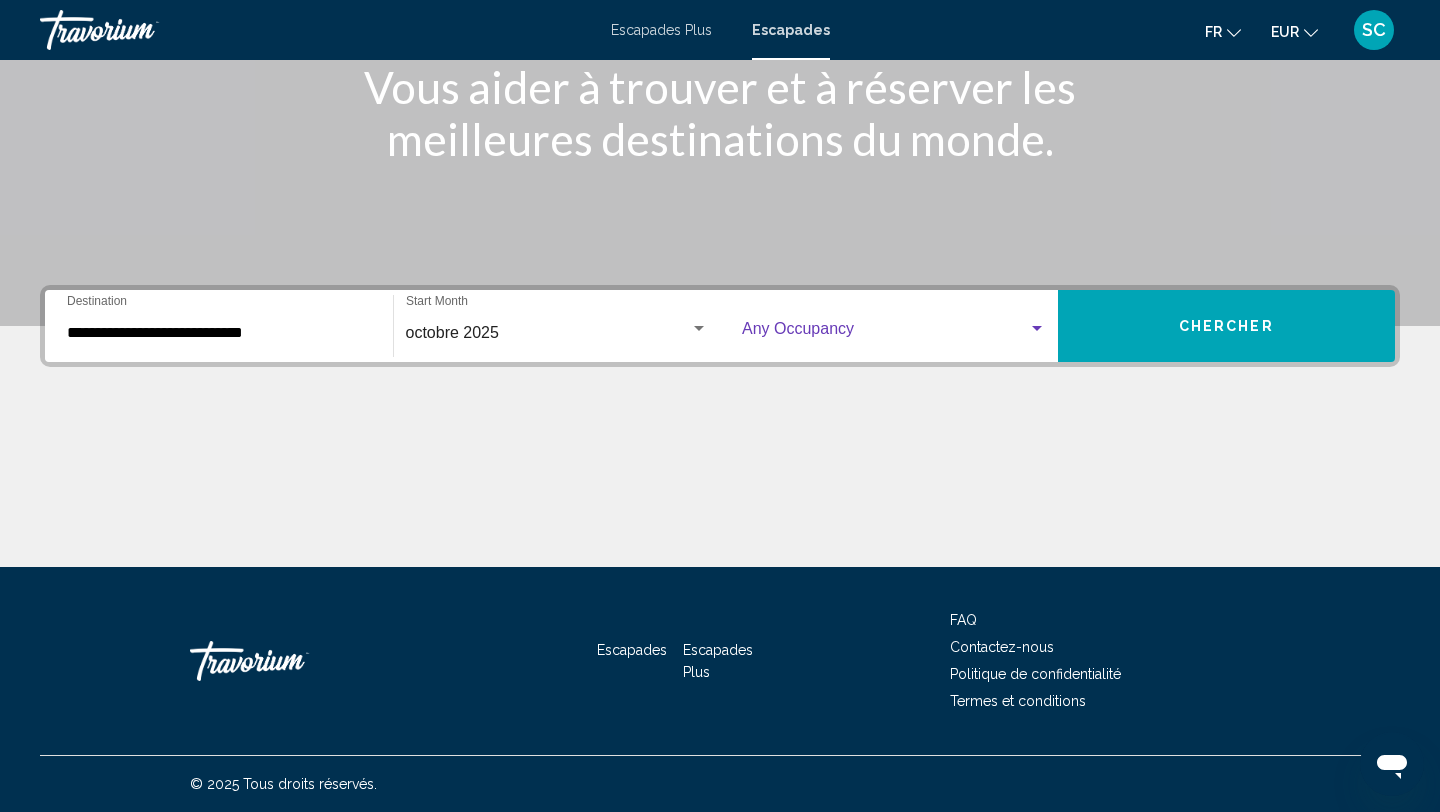click at bounding box center (885, 333) 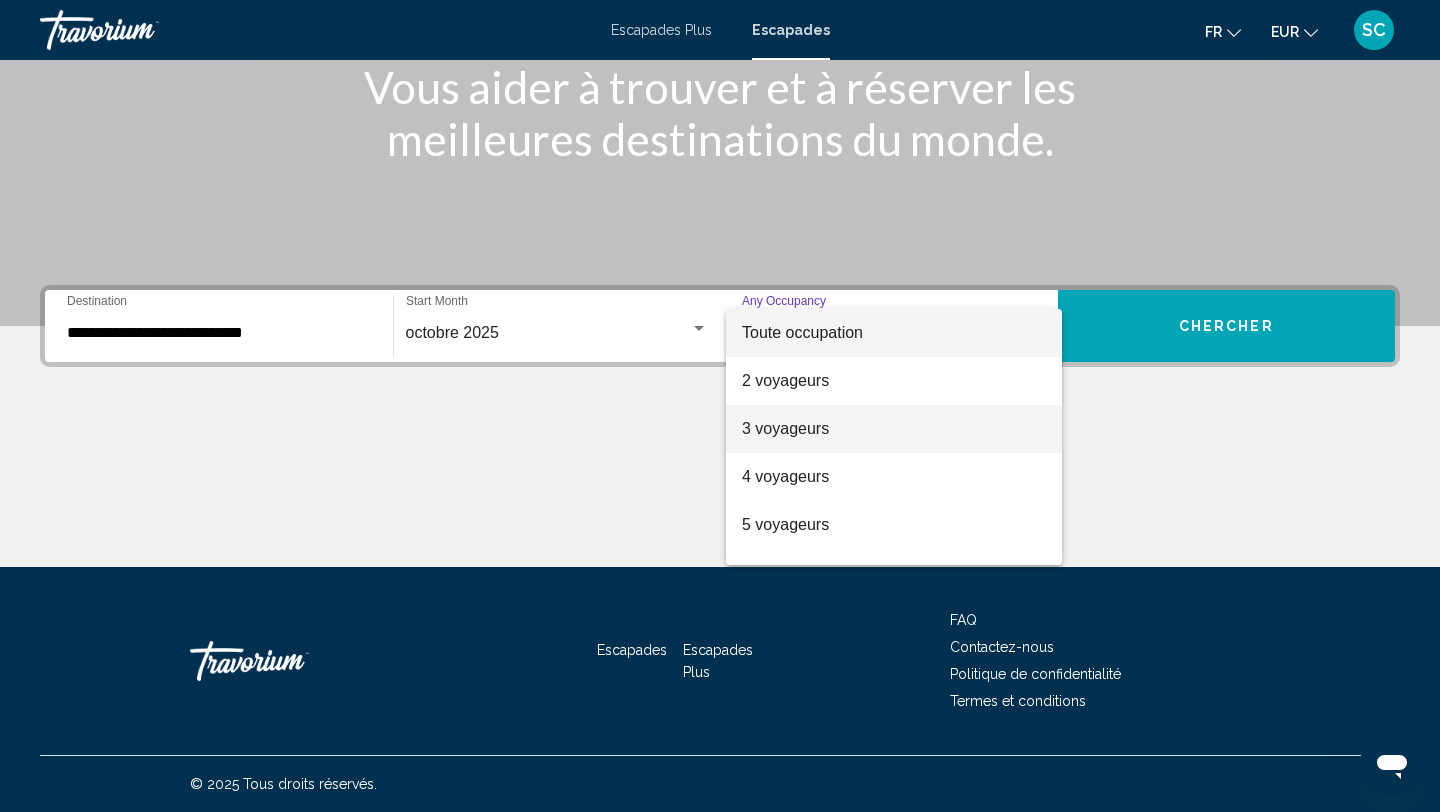 click on "3 voyageurs" at bounding box center [894, 429] 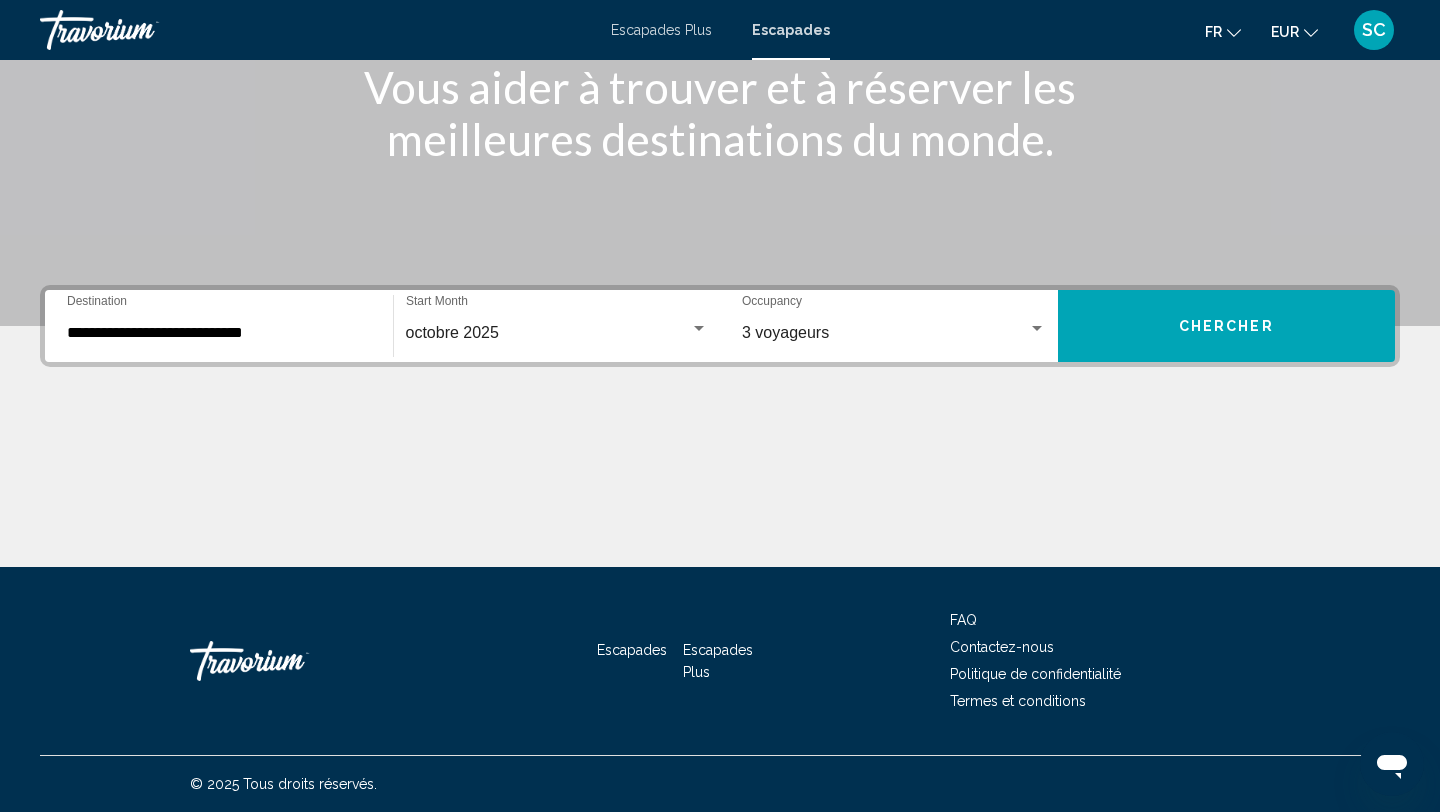 click on "[NUMBER] voyageurs Occupancy Any Occupancy" at bounding box center [894, 326] 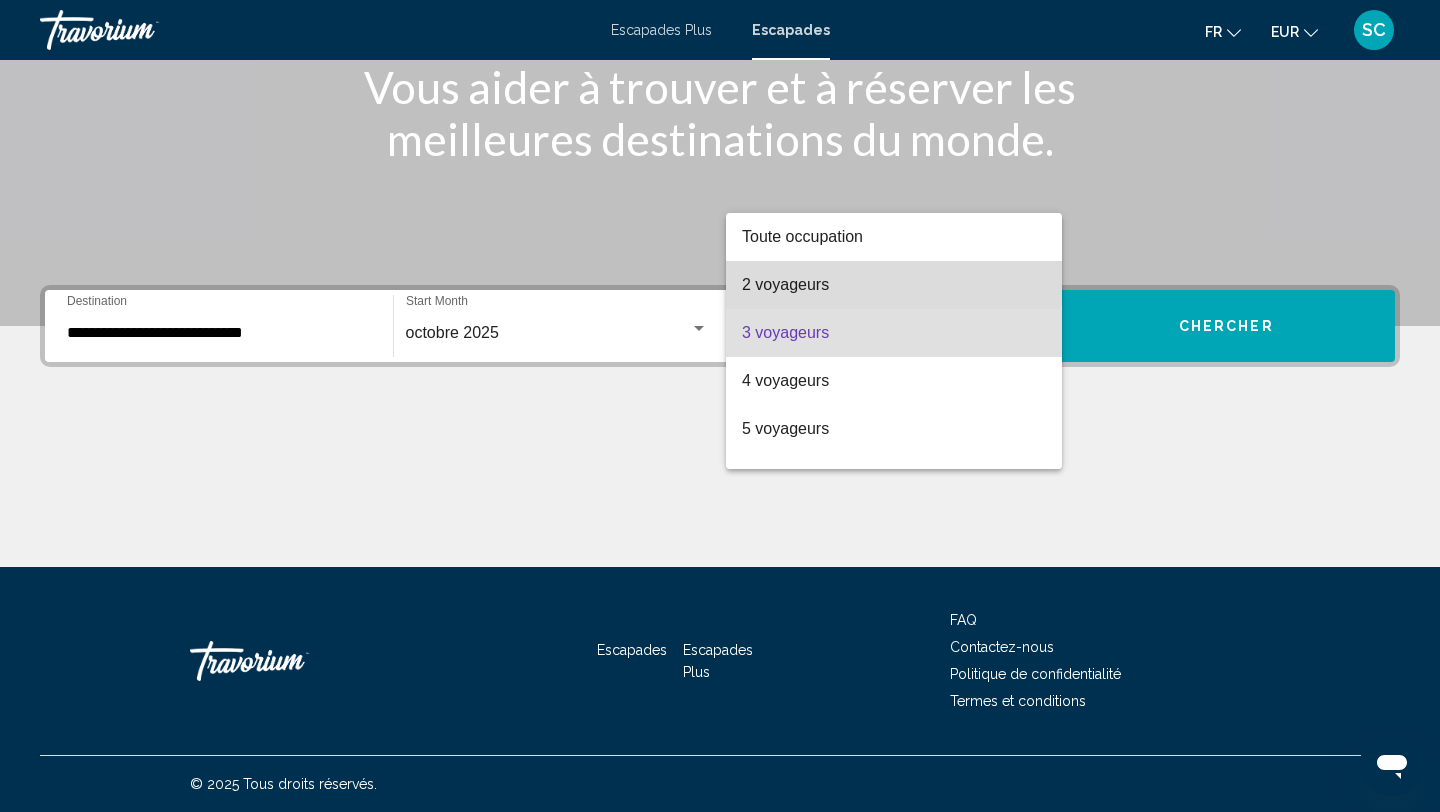 click on "2 voyageurs" at bounding box center [785, 284] 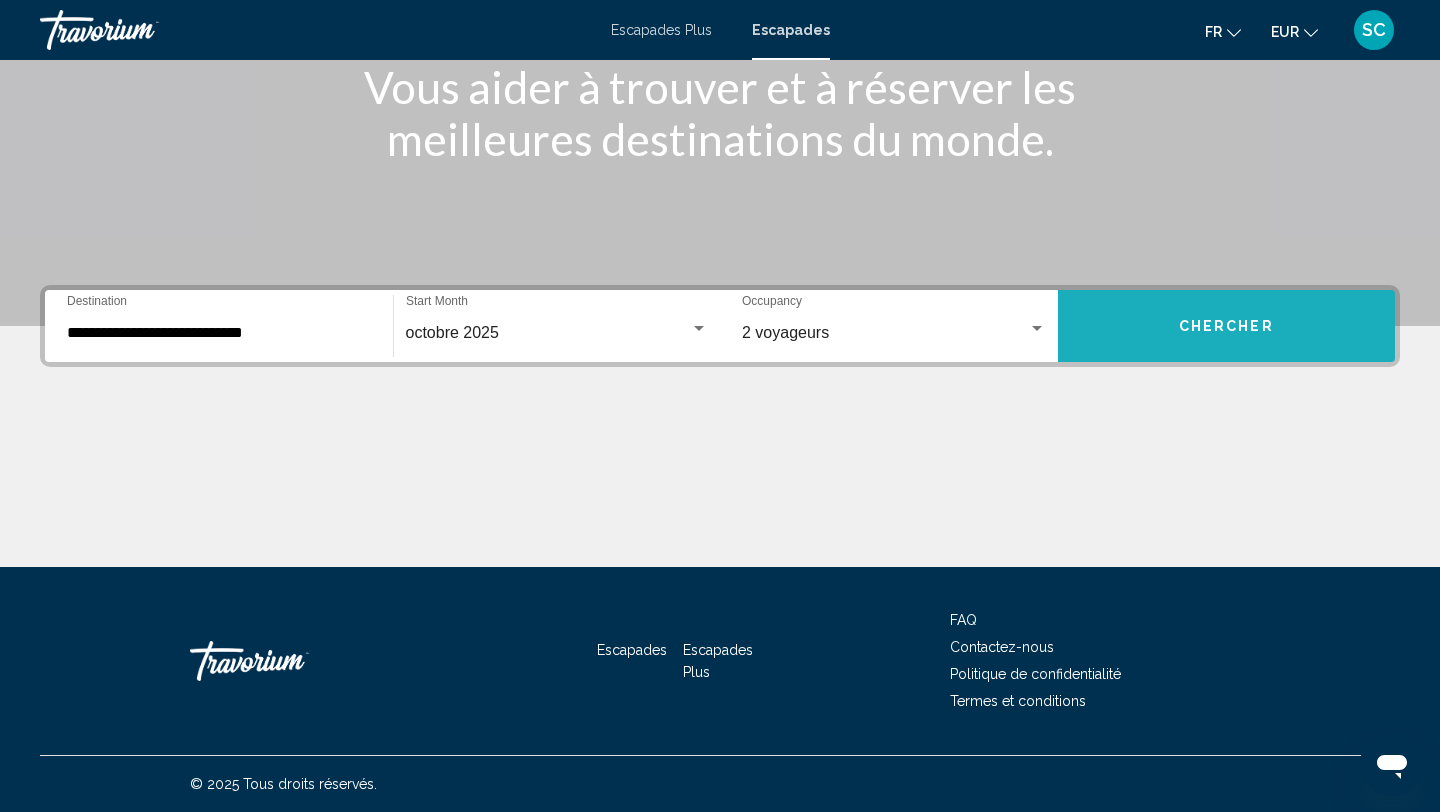 click on "Chercher" at bounding box center (1226, 327) 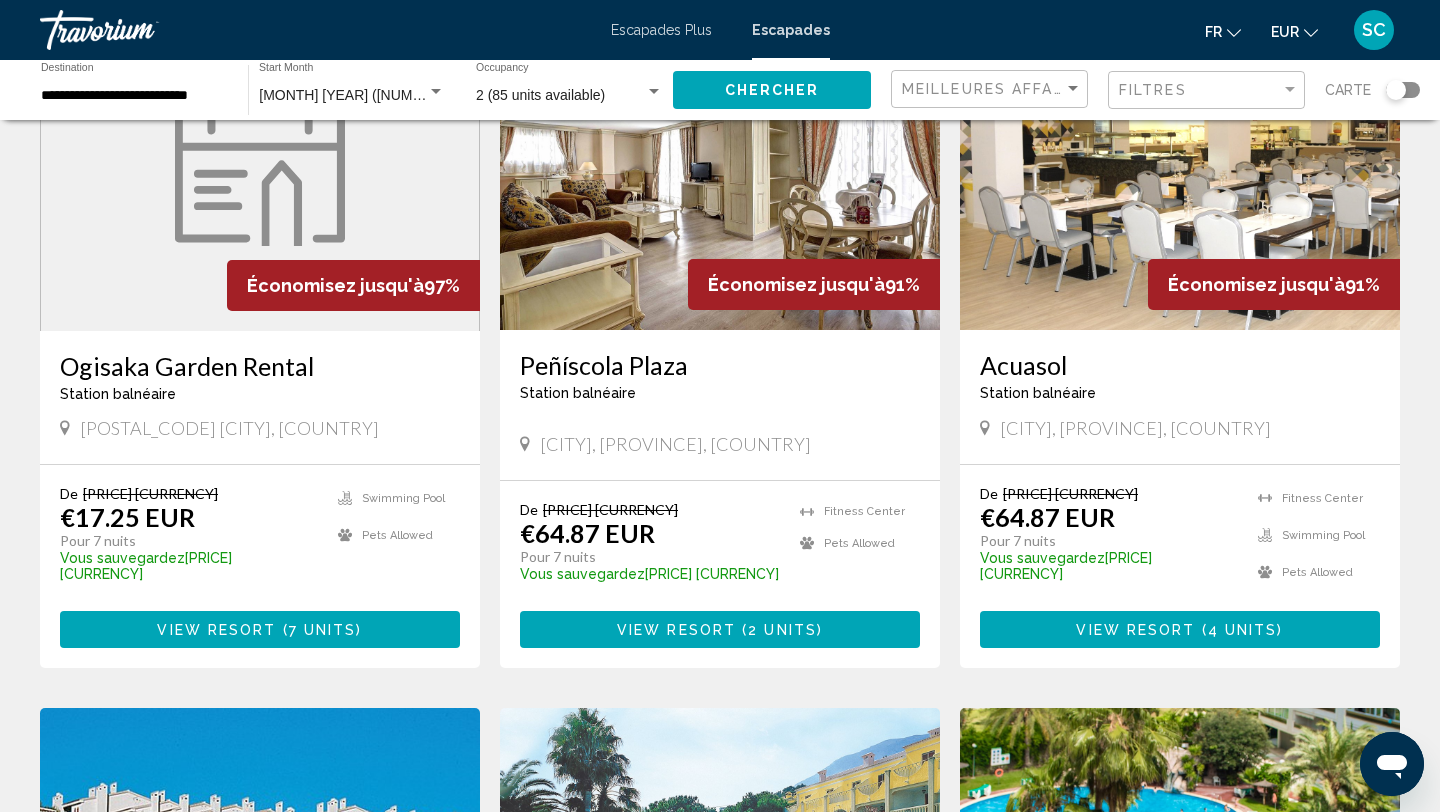 scroll, scrollTop: 1589, scrollLeft: 0, axis: vertical 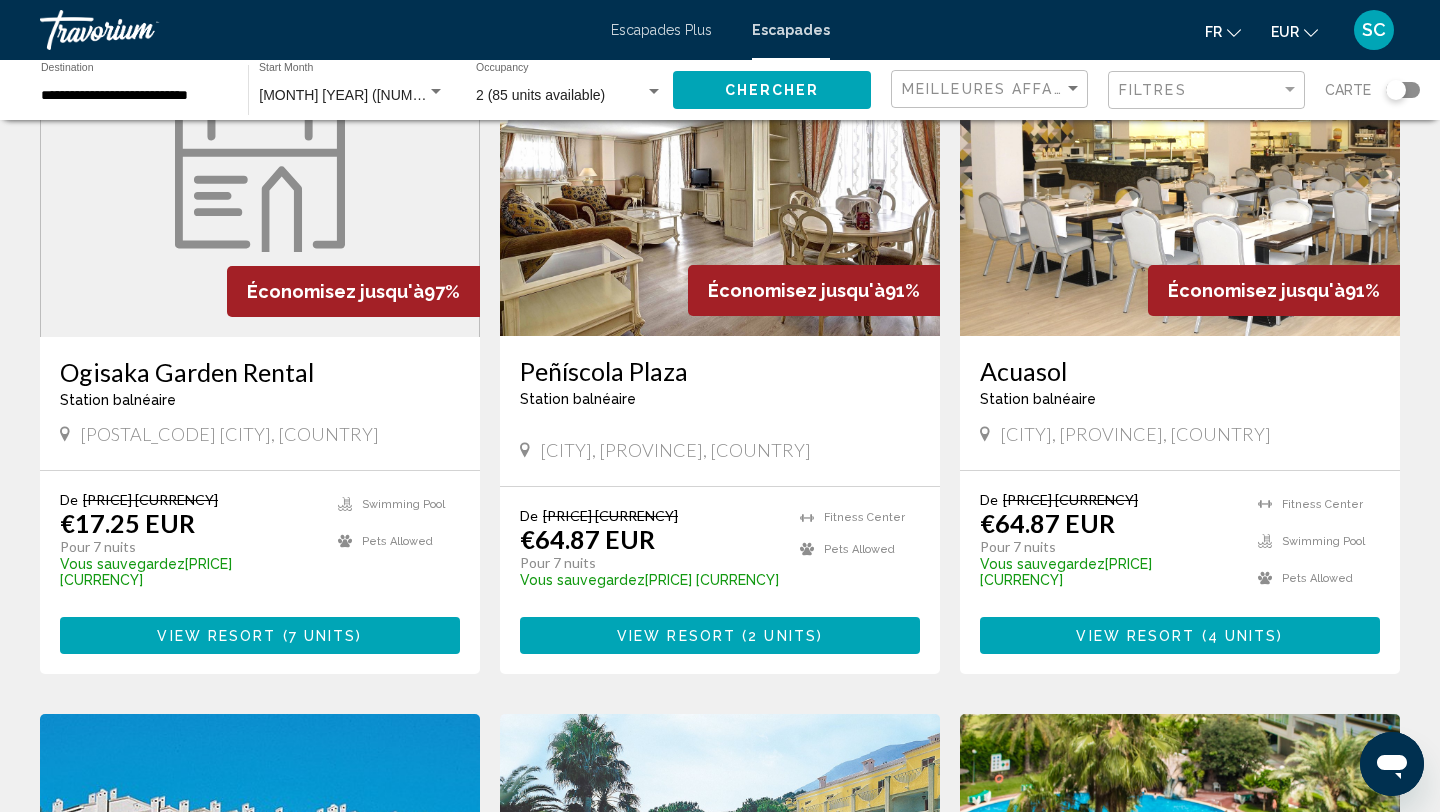 click 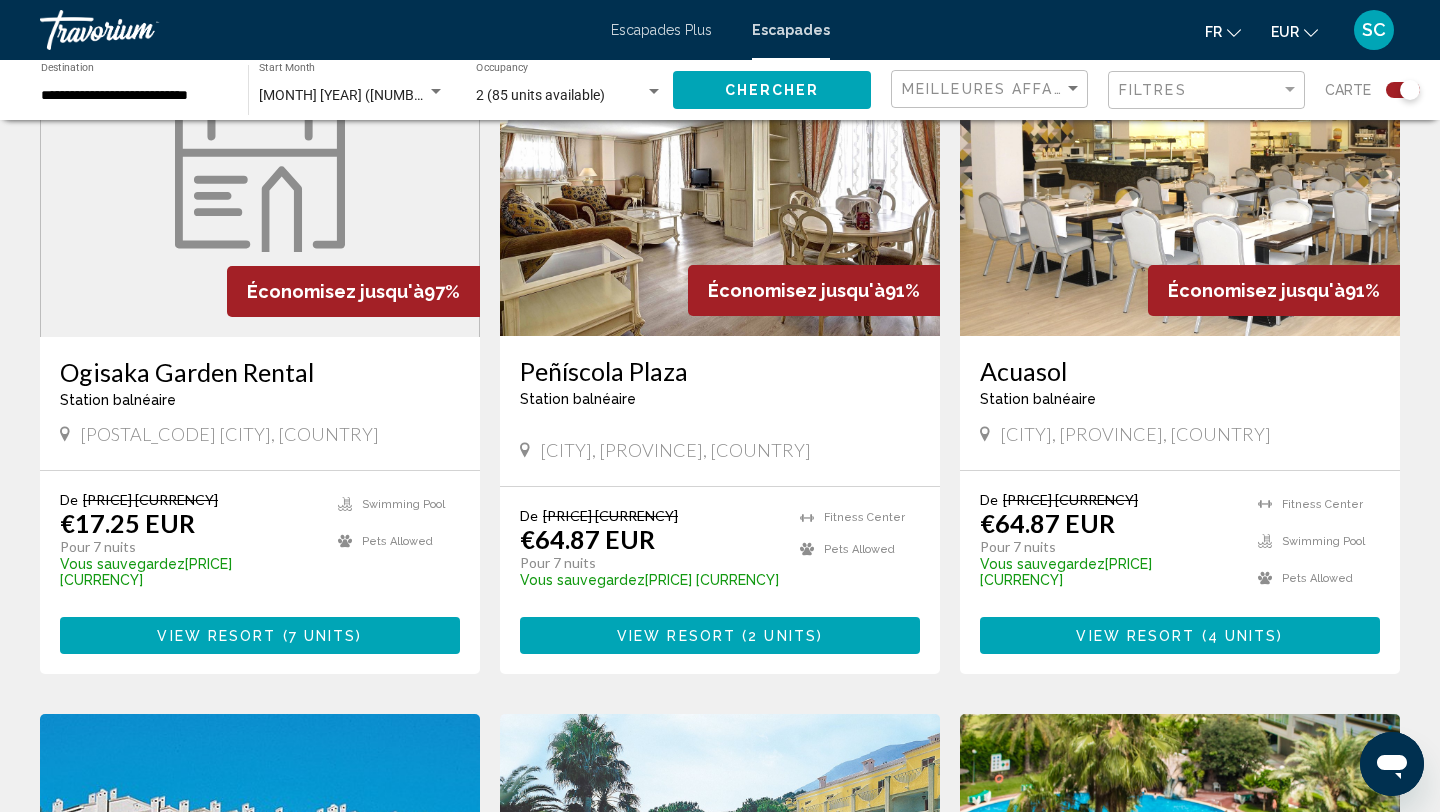 click 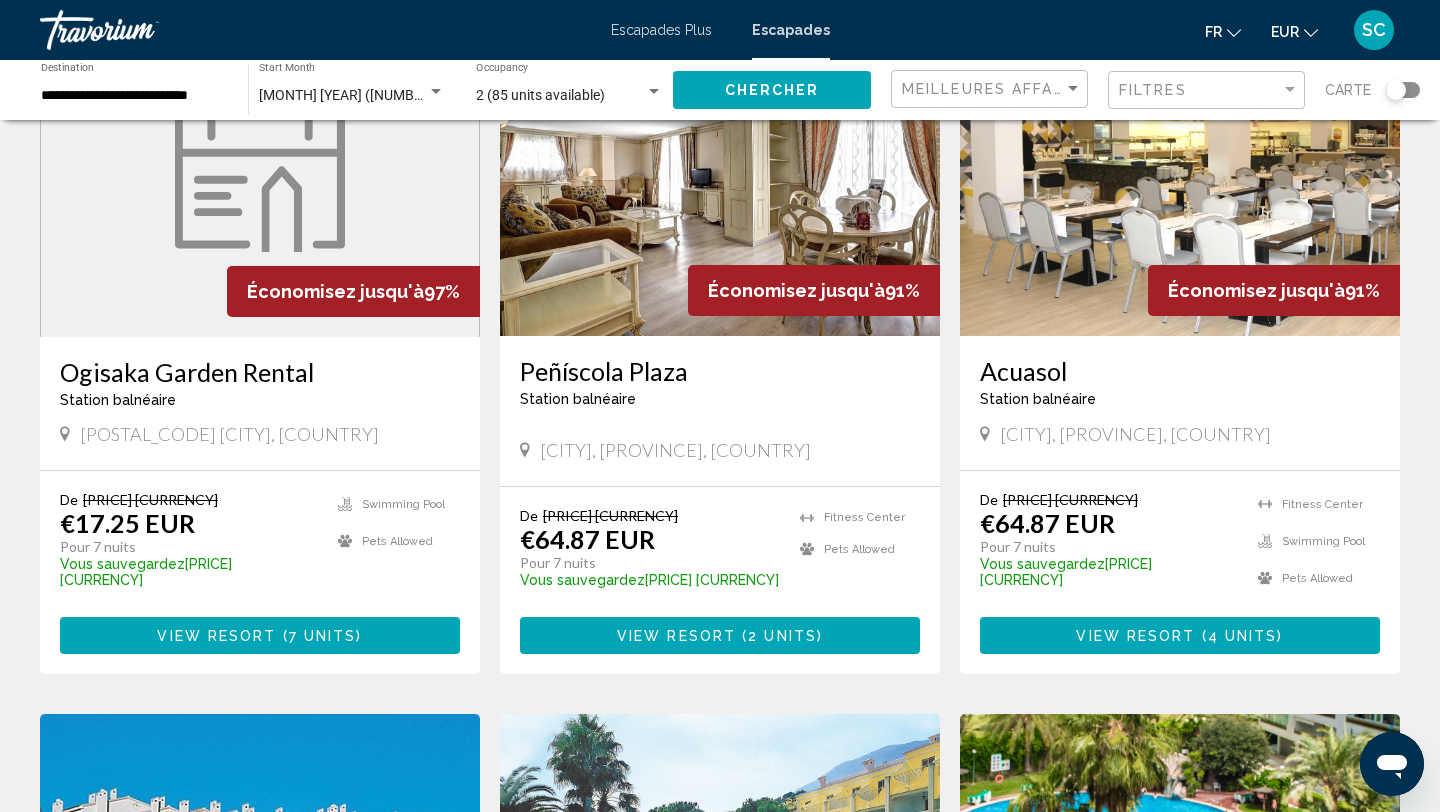 click 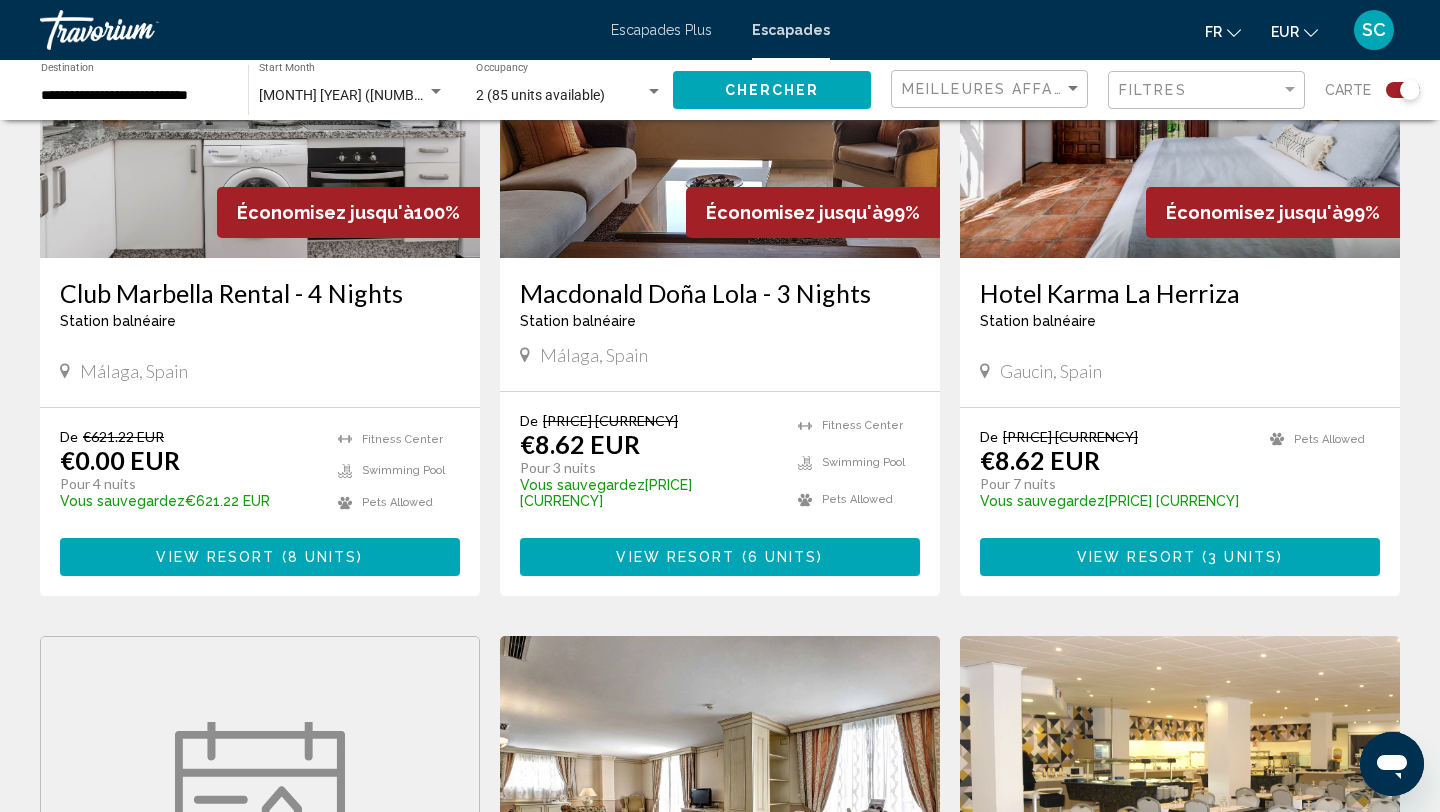 scroll, scrollTop: 2209, scrollLeft: 0, axis: vertical 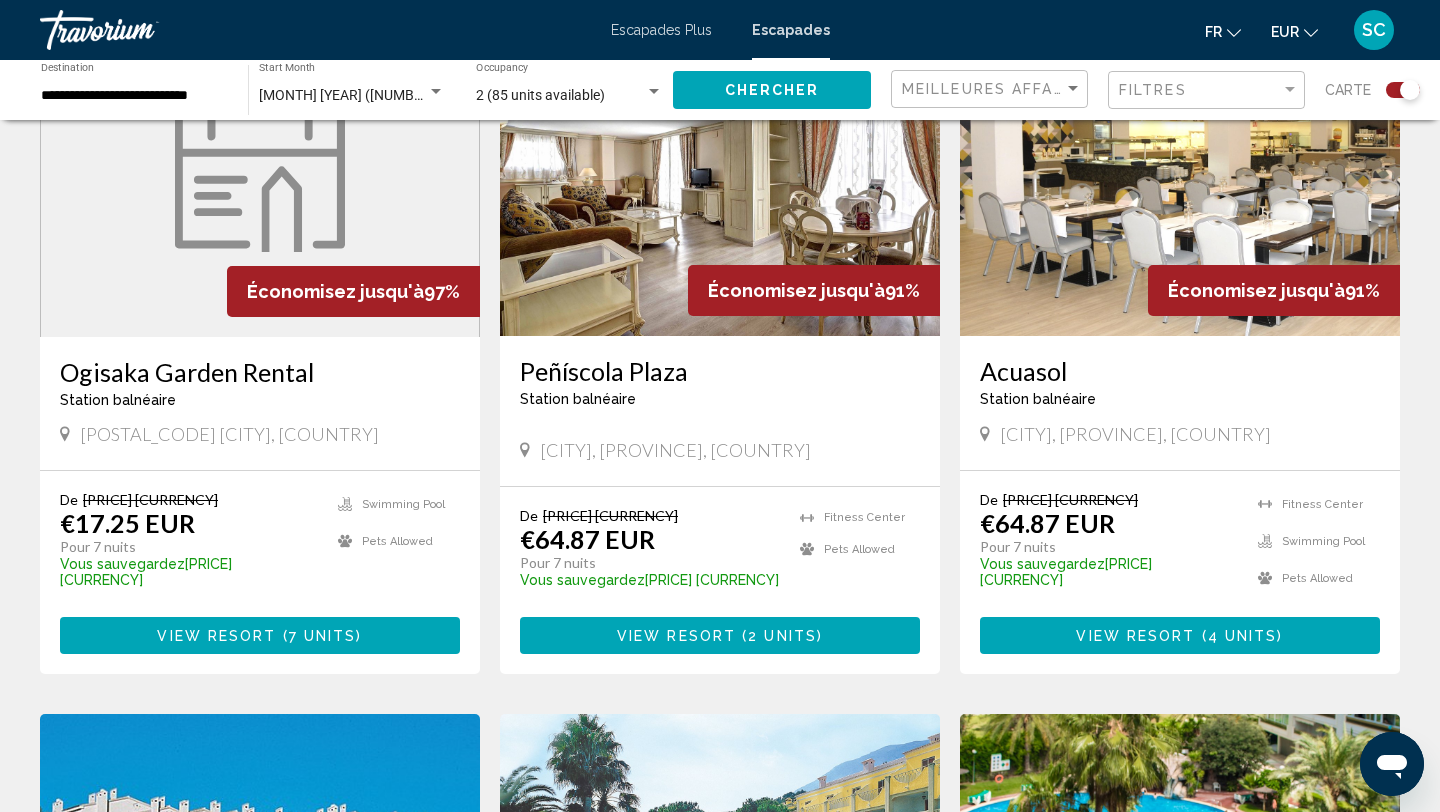 click 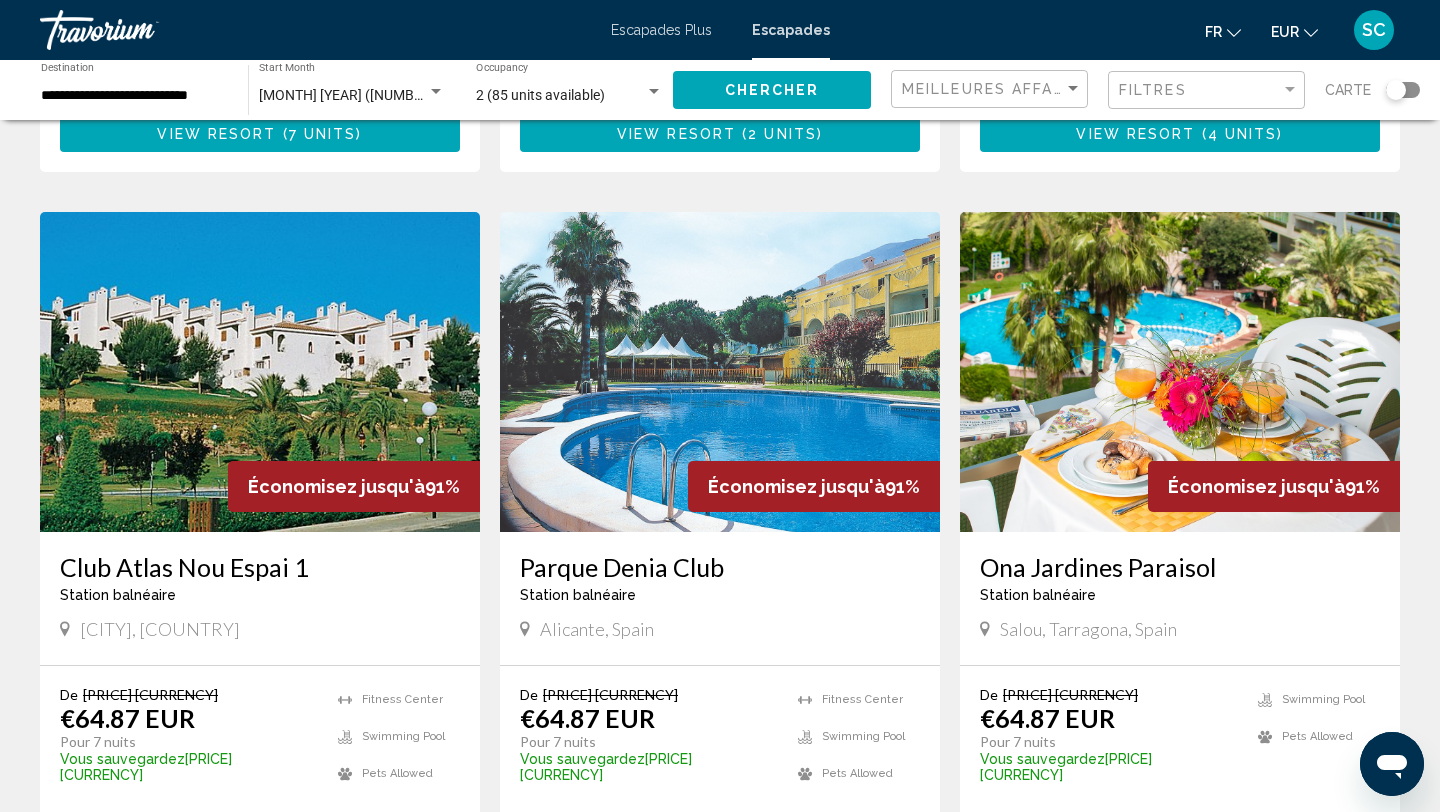 scroll, scrollTop: 2447, scrollLeft: 0, axis: vertical 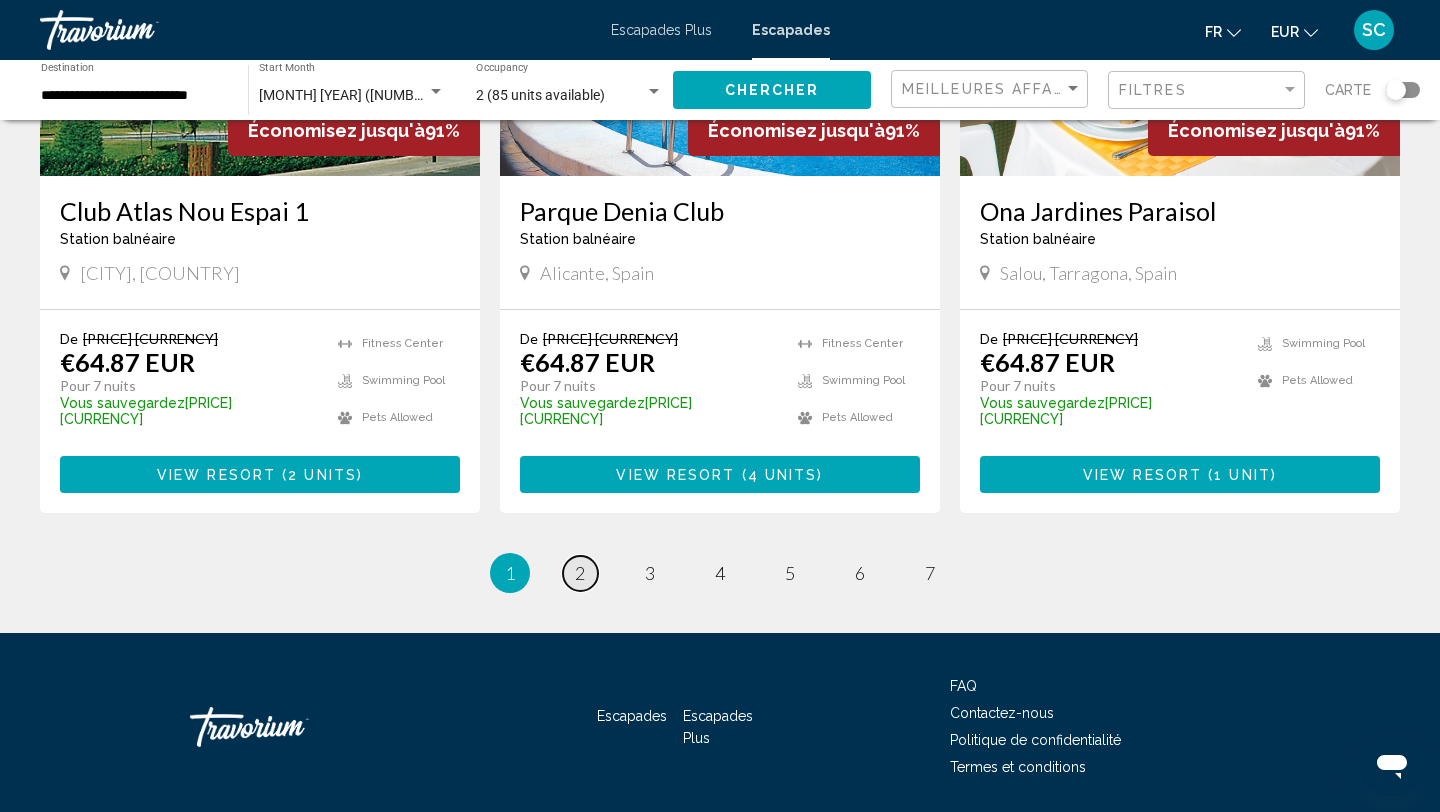 click on "2" at bounding box center (580, 573) 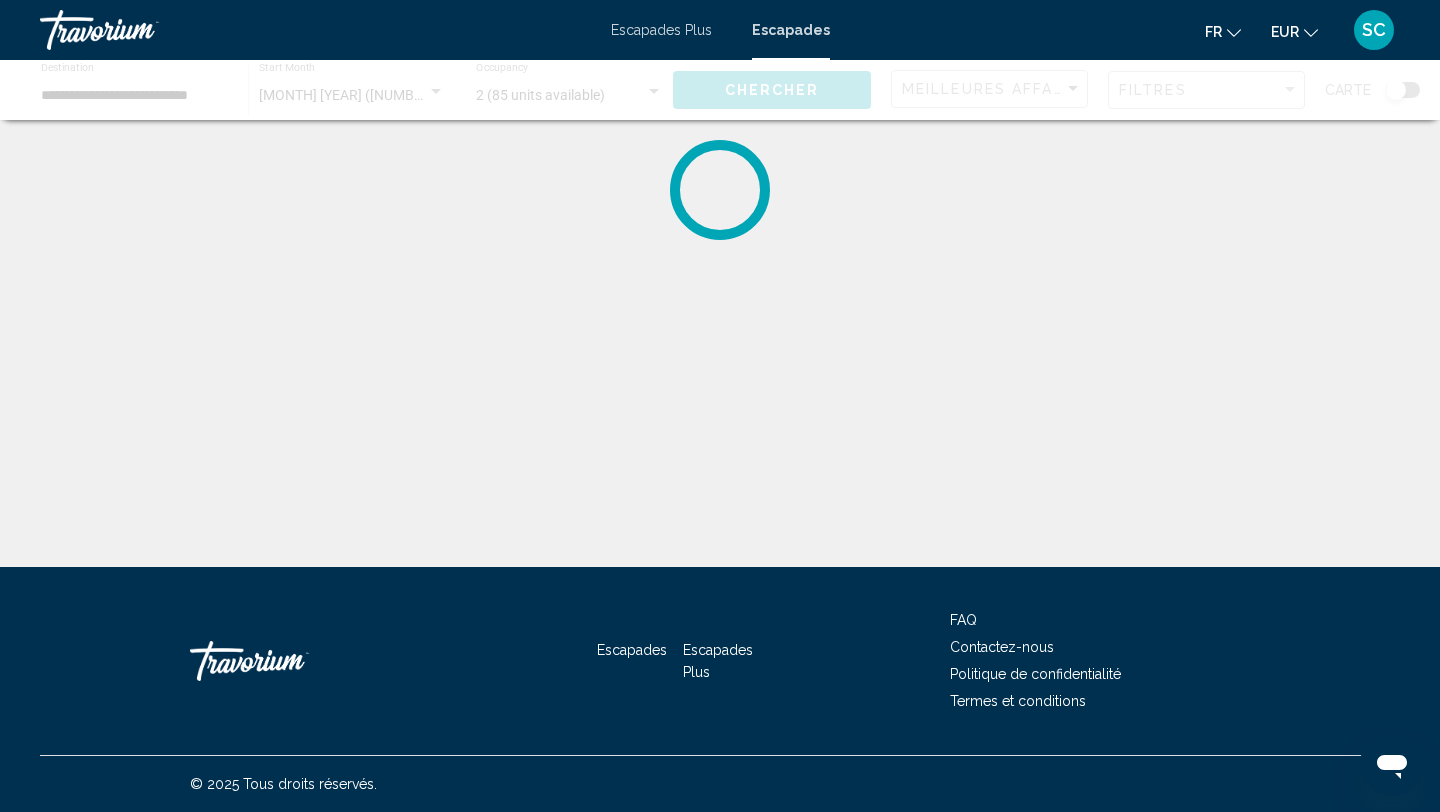 scroll, scrollTop: 0, scrollLeft: 0, axis: both 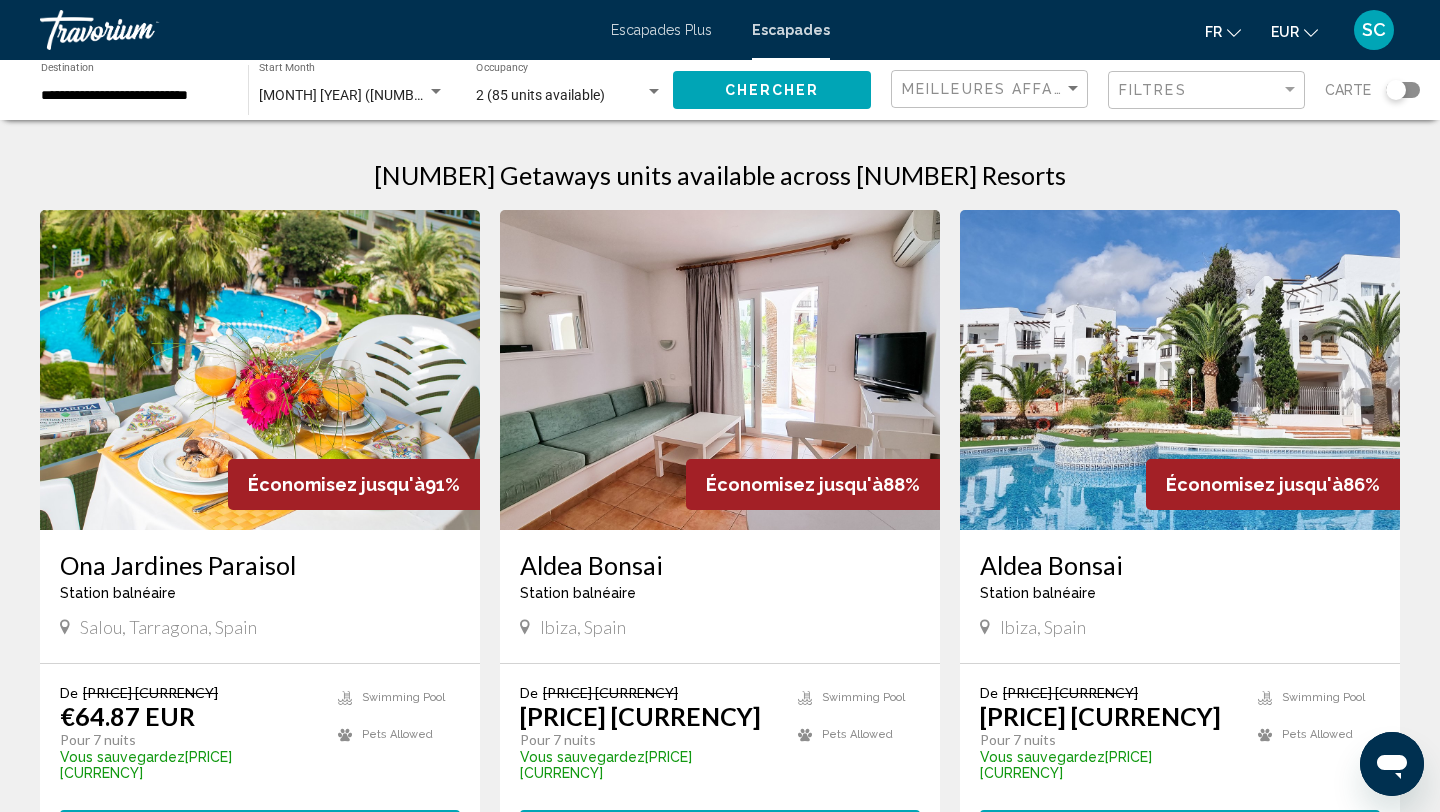 click on "Aldea Bonsai" at bounding box center (720, 565) 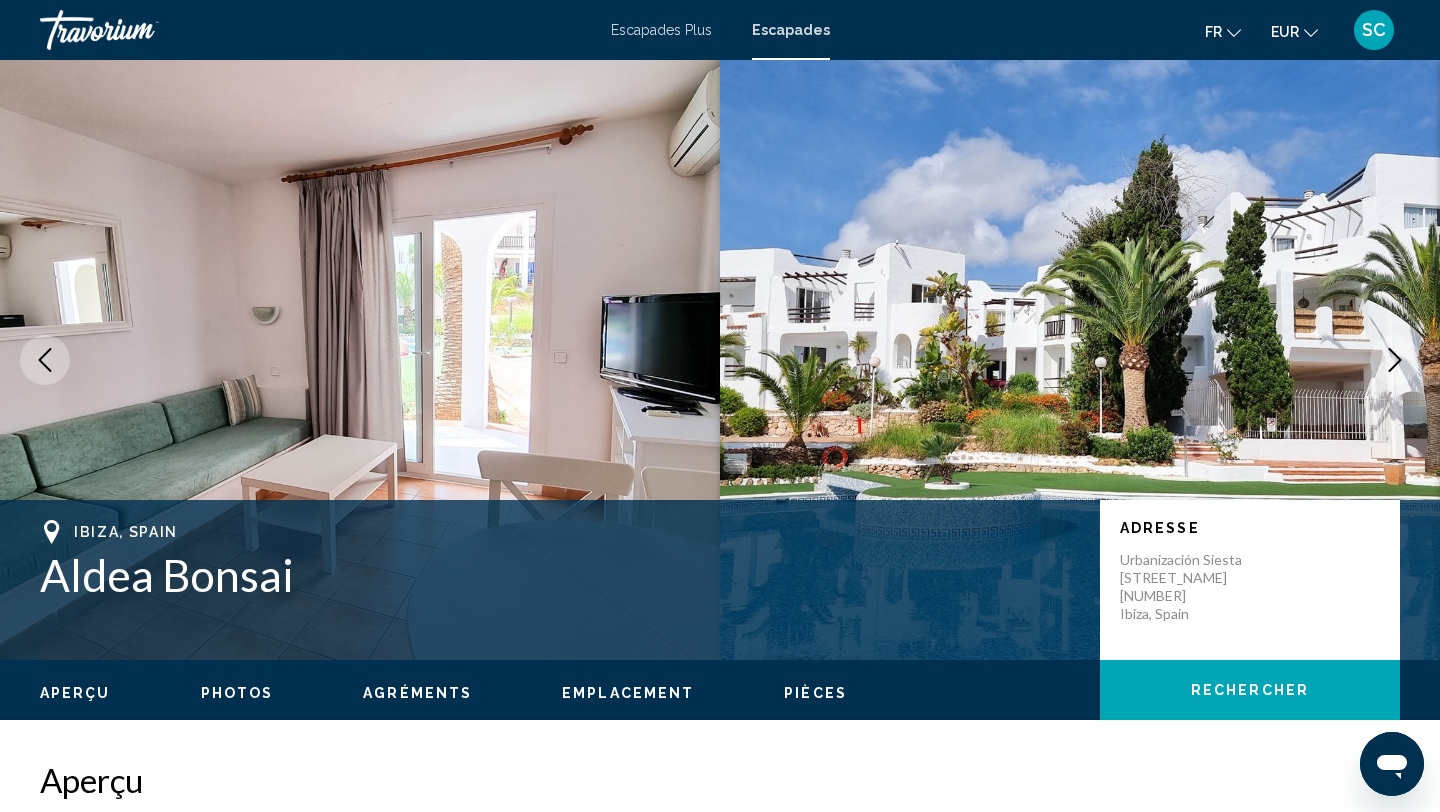 click 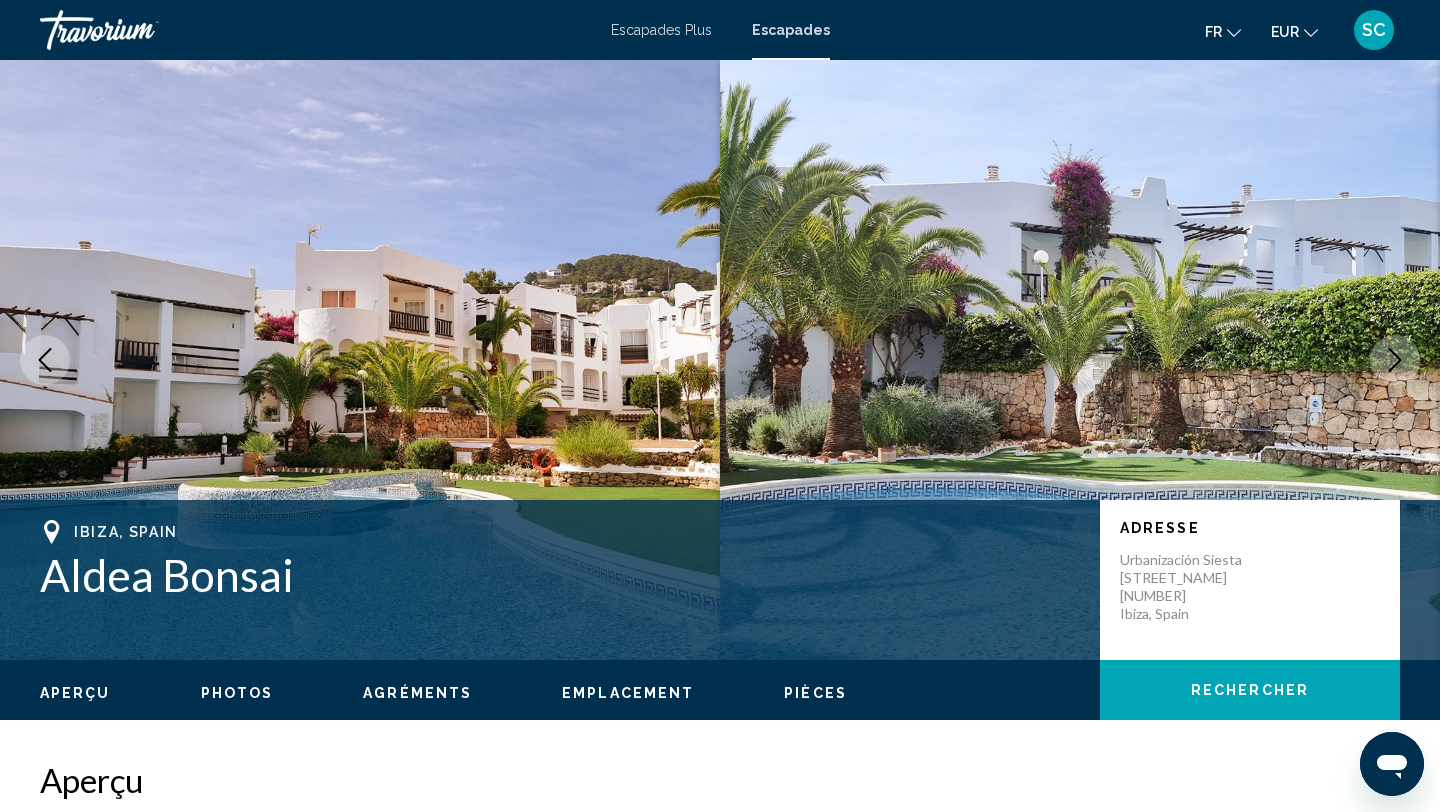 click 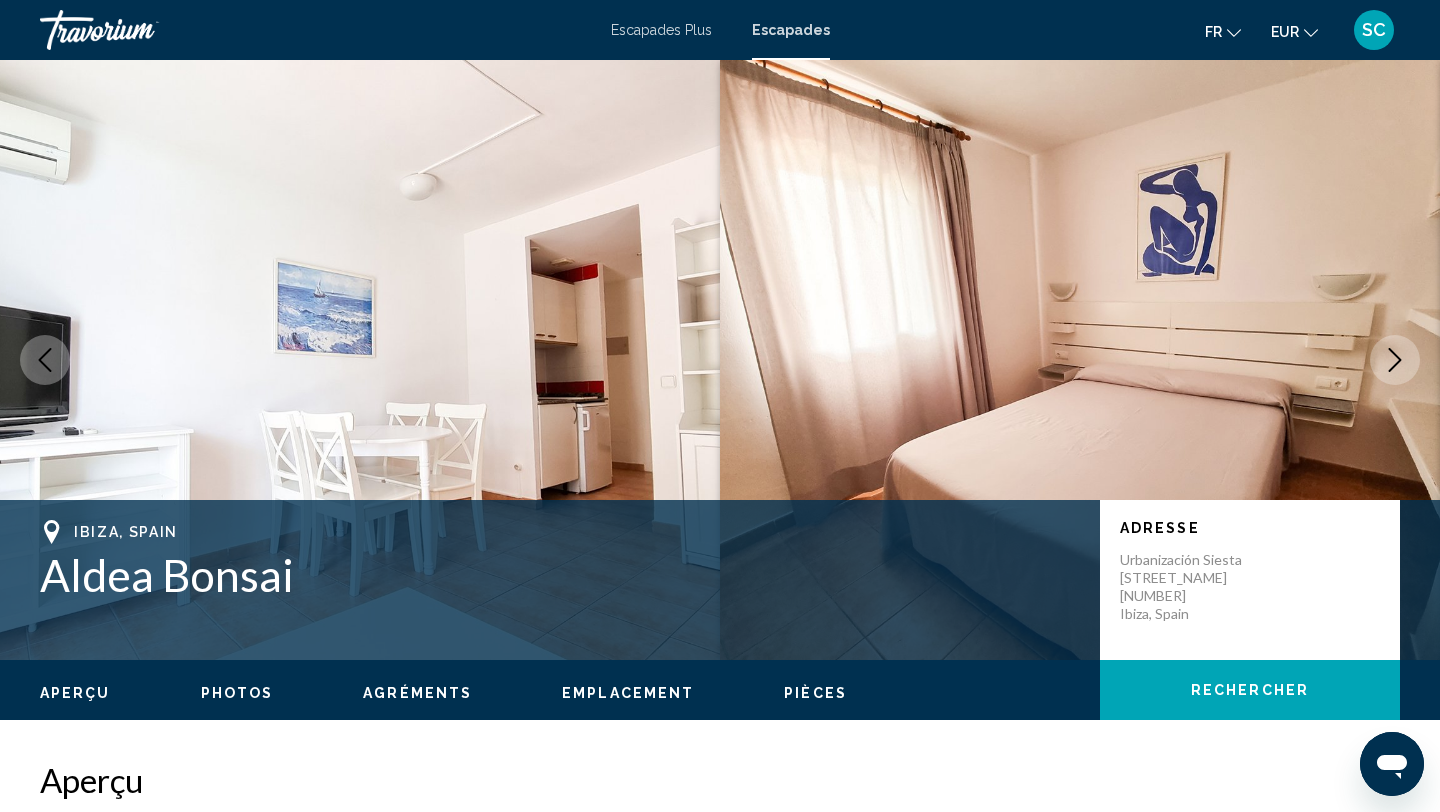 click 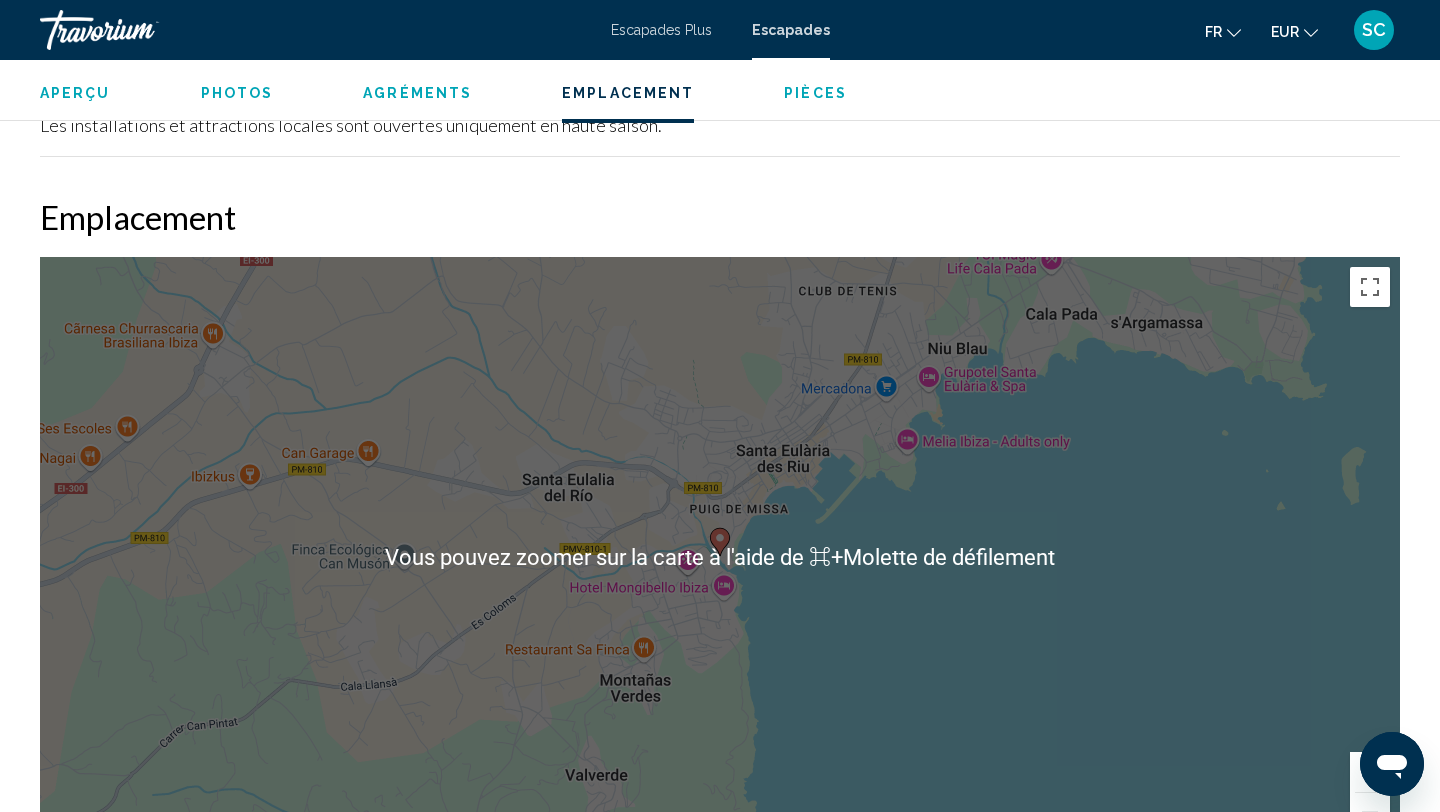 scroll, scrollTop: 2453, scrollLeft: 0, axis: vertical 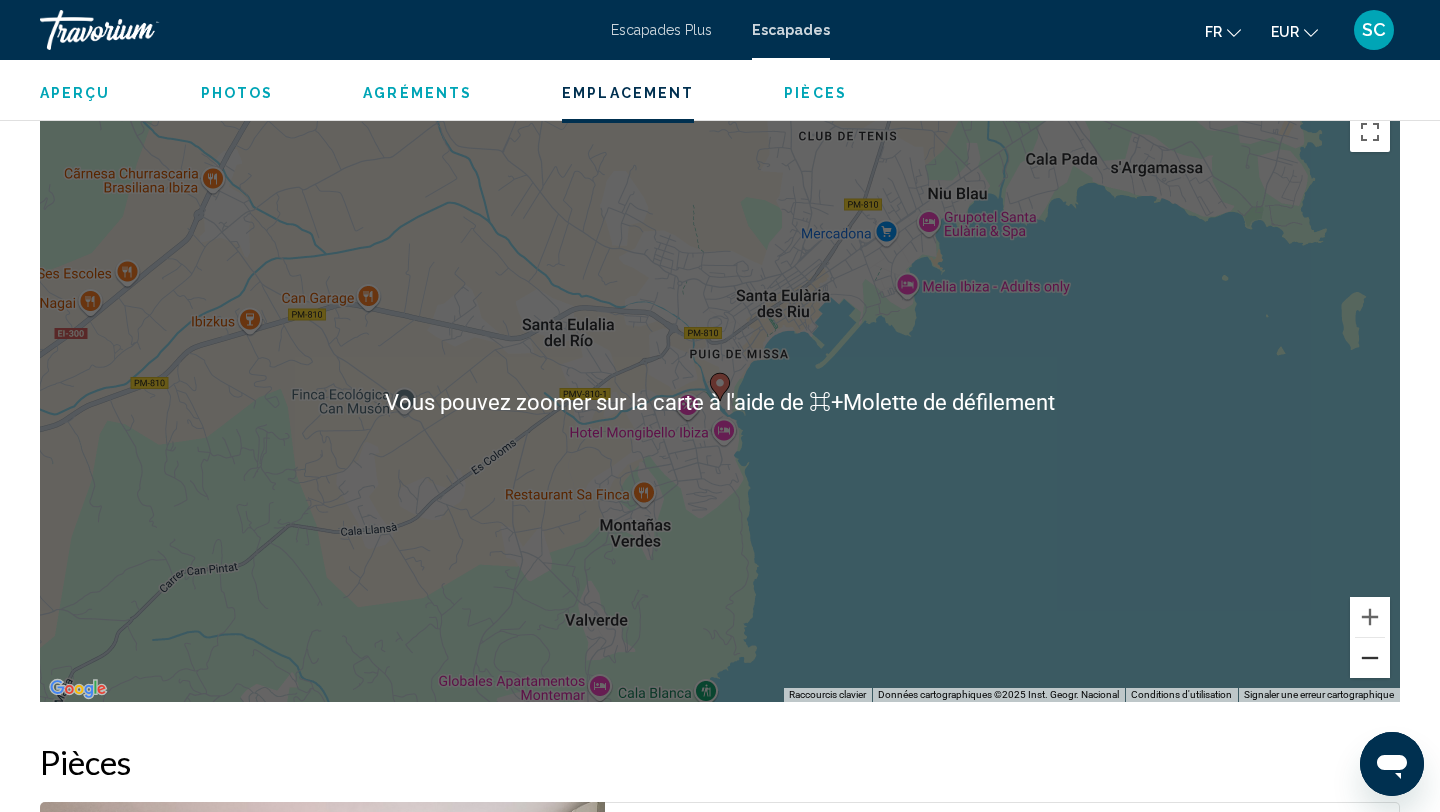 click at bounding box center [1370, 658] 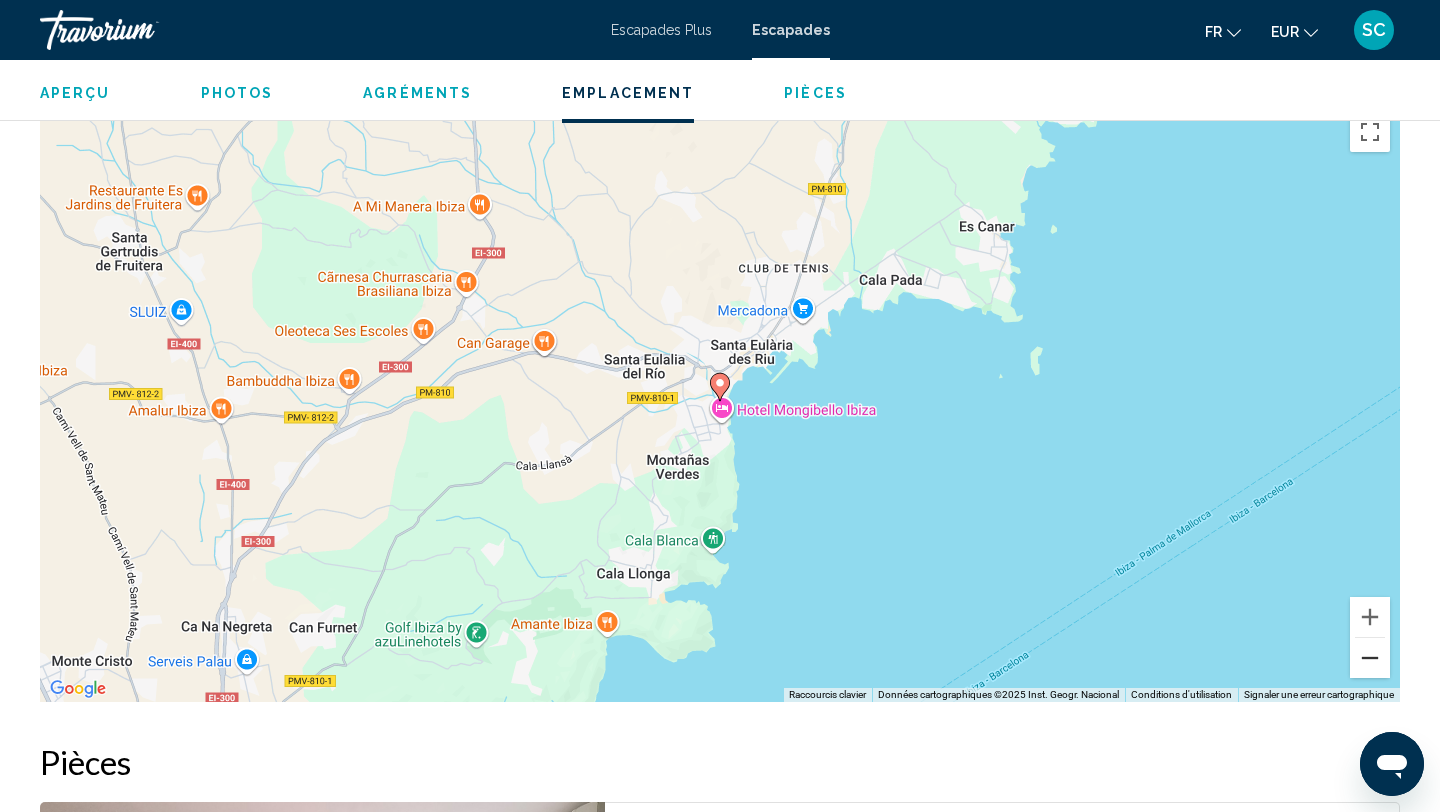 click at bounding box center (1370, 658) 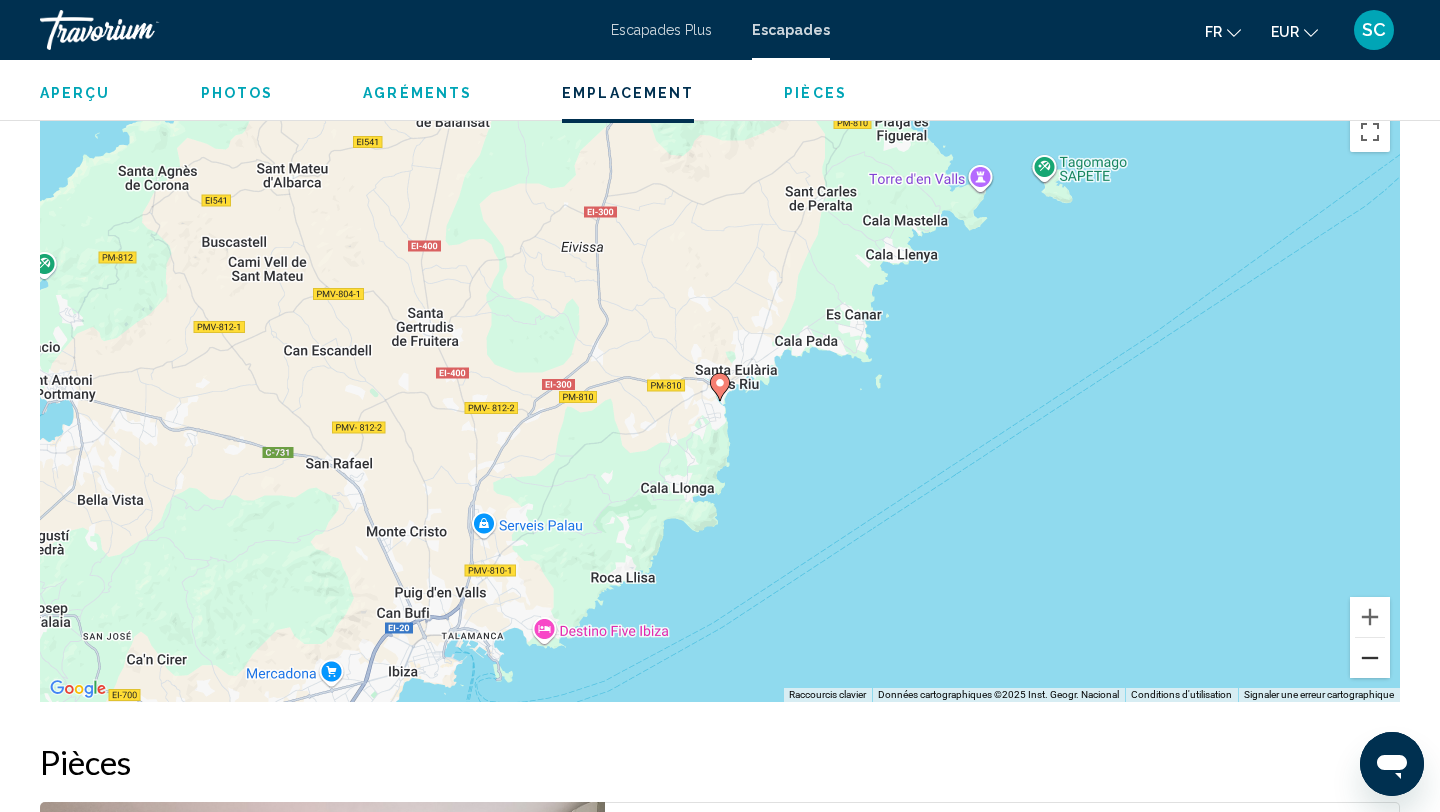 click at bounding box center (1370, 658) 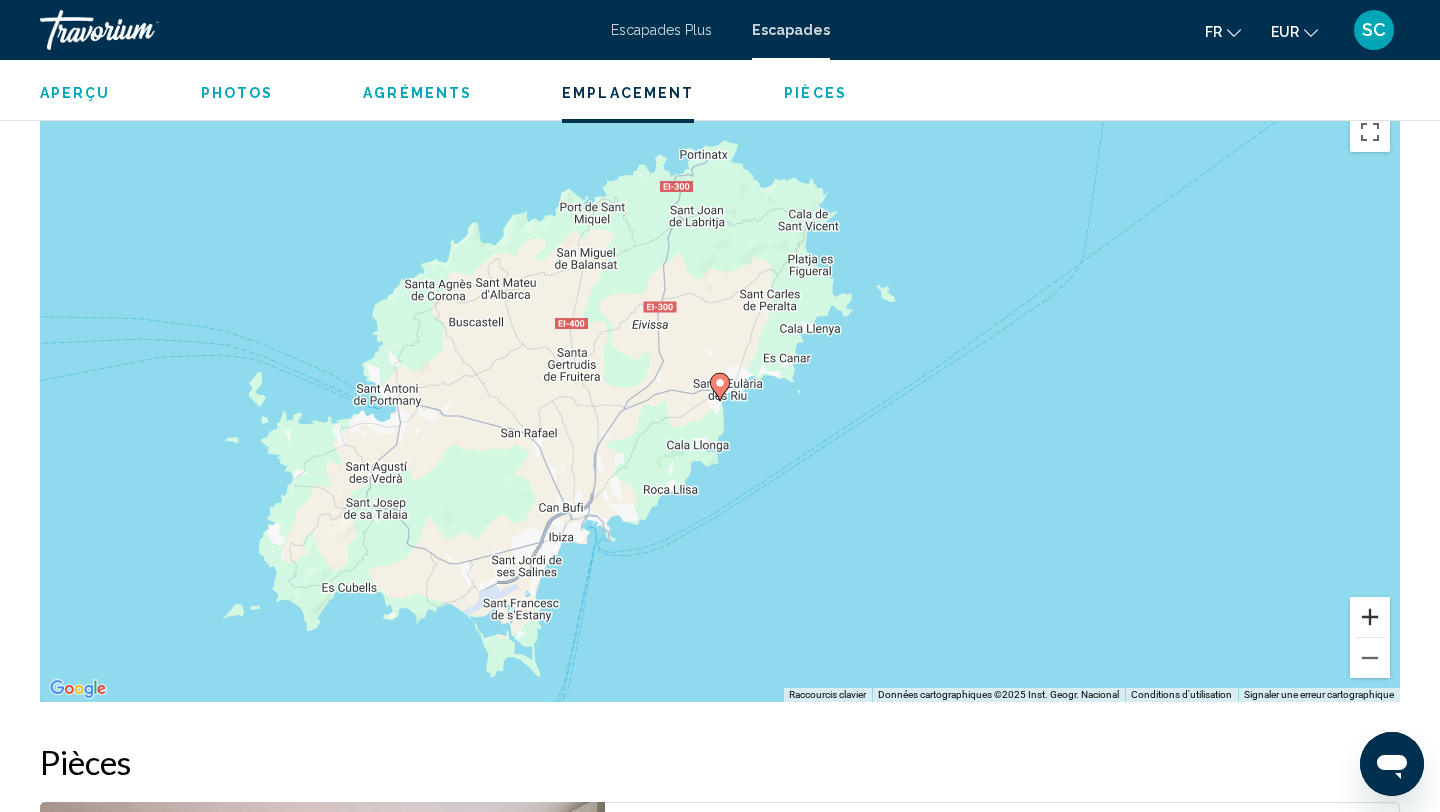 click at bounding box center [1370, 617] 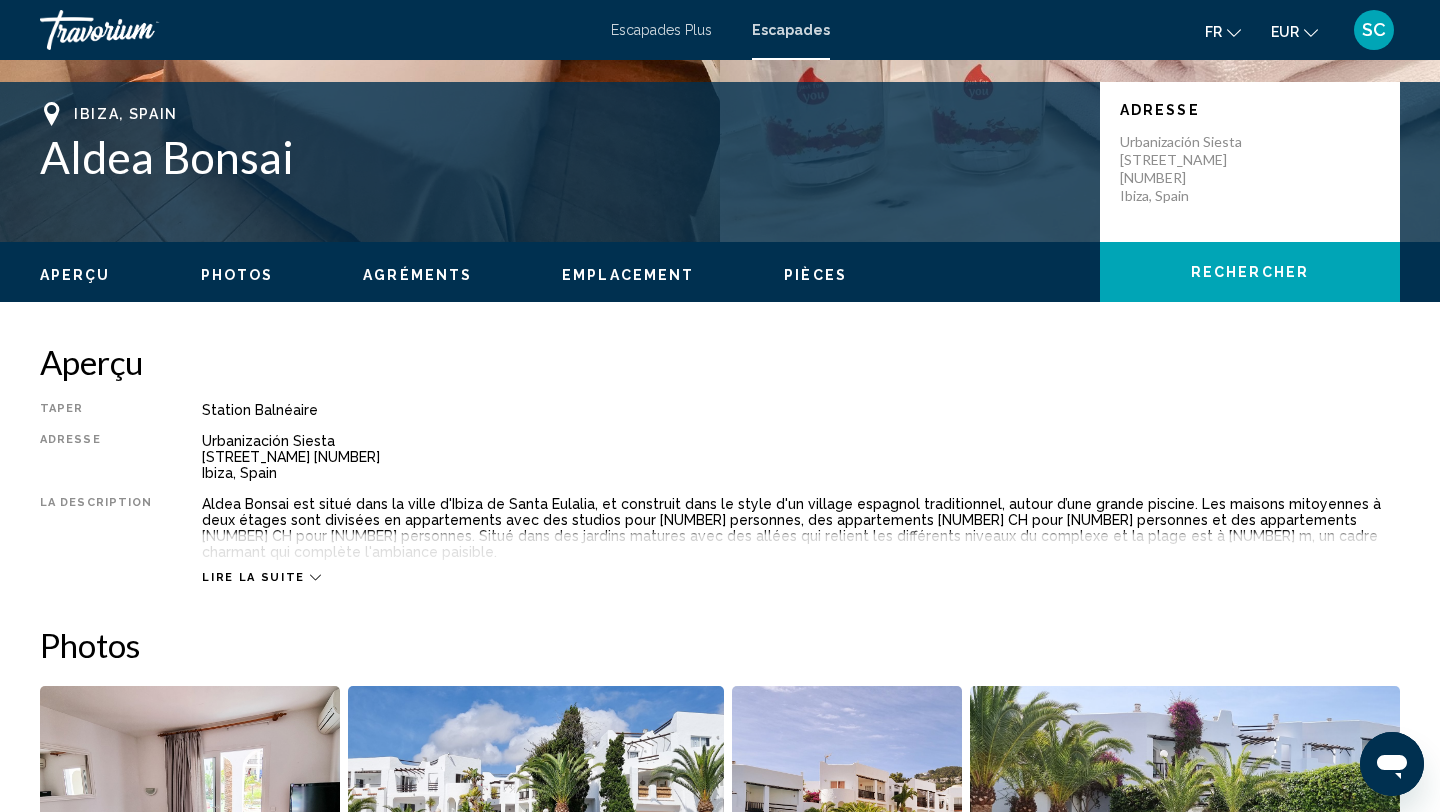 scroll, scrollTop: 401, scrollLeft: 0, axis: vertical 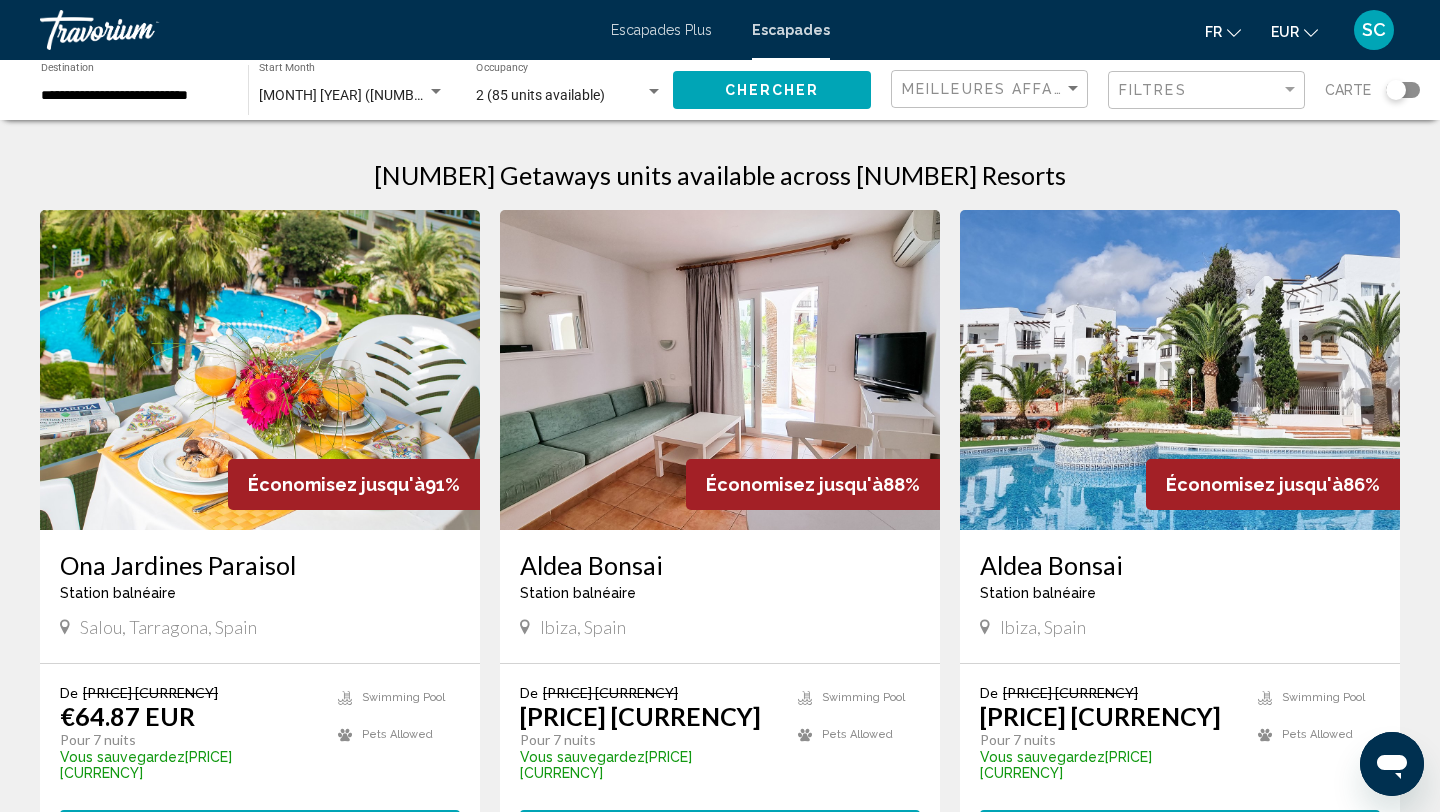 click on "Aldea Bonsai" at bounding box center (1180, 565) 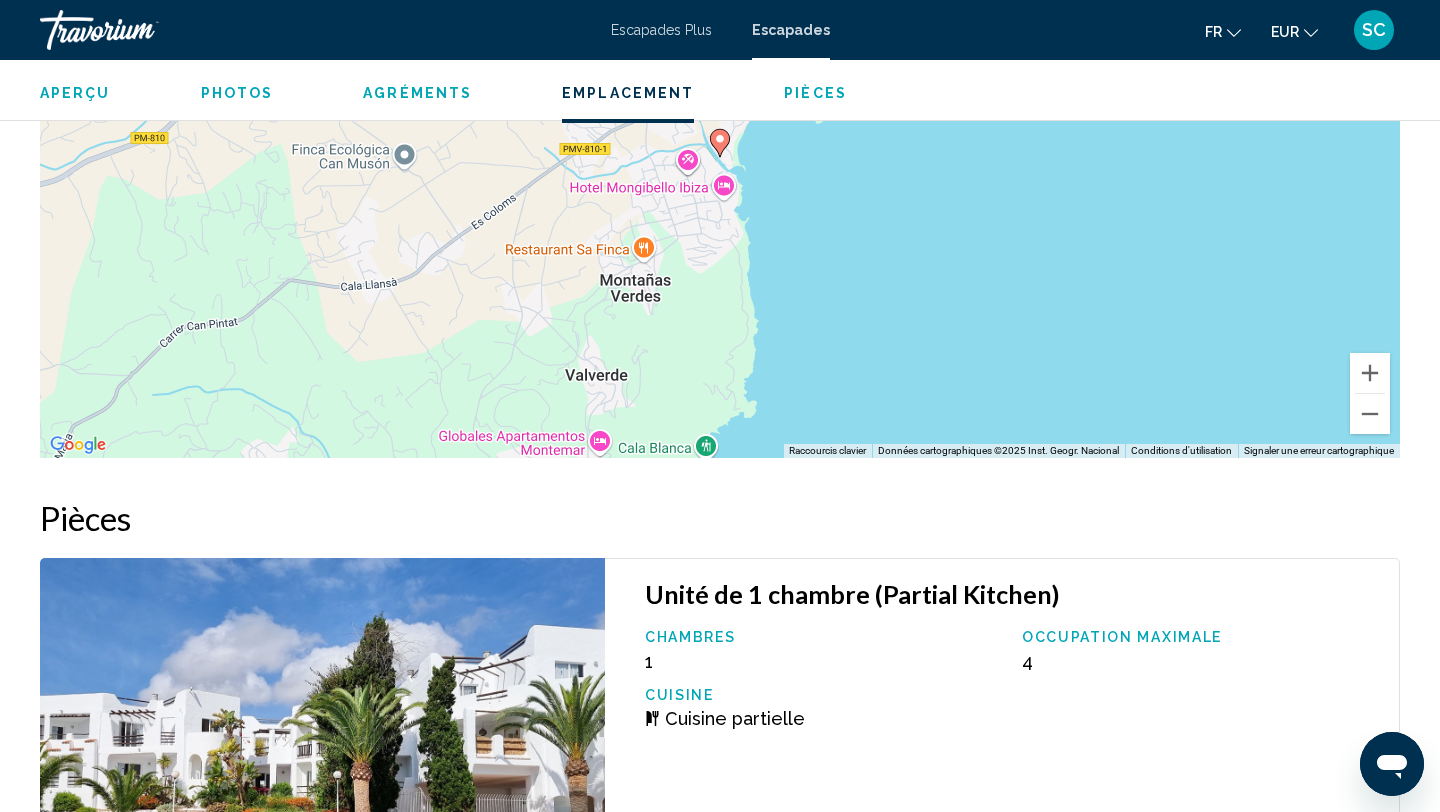 scroll, scrollTop: 2878, scrollLeft: 0, axis: vertical 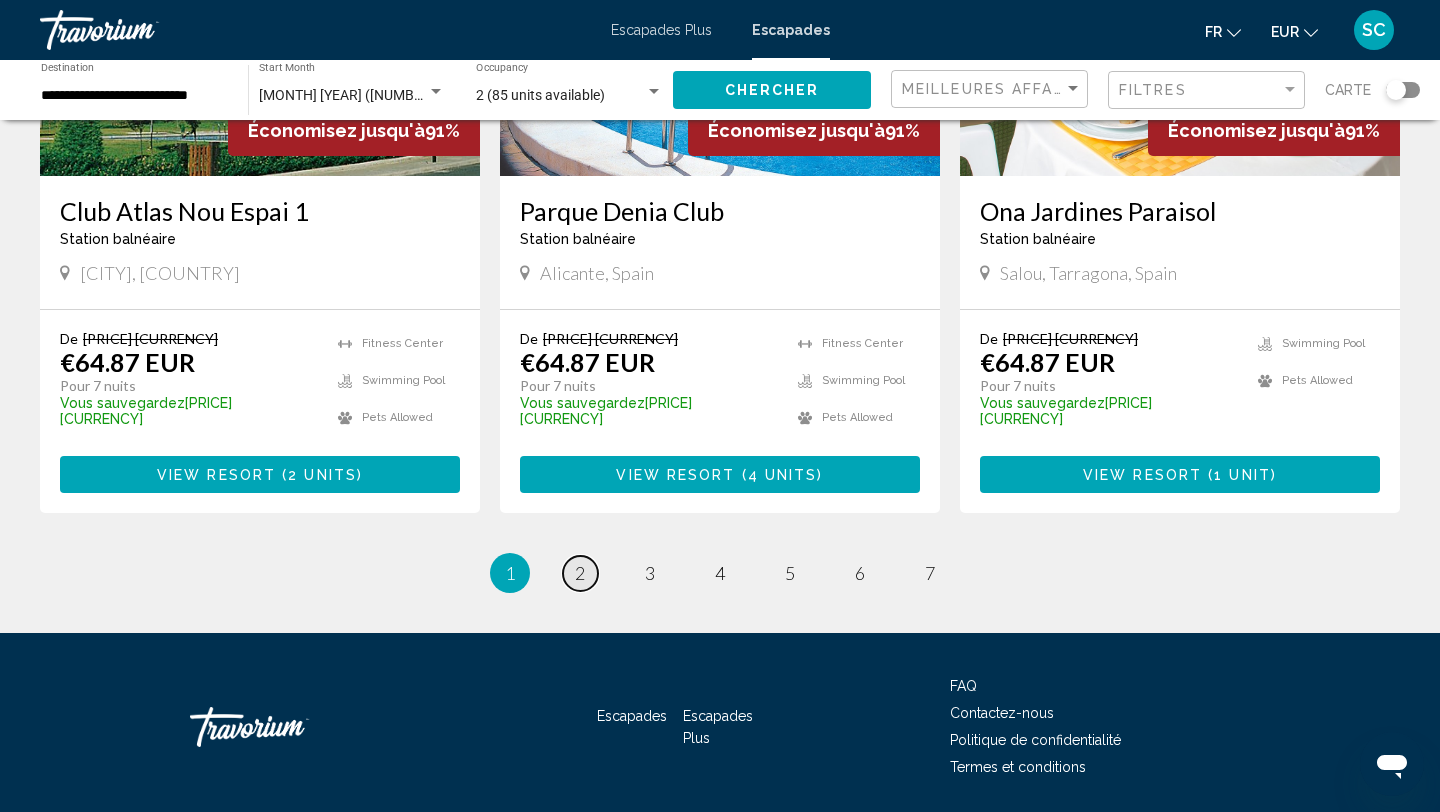 click on "page  2" at bounding box center (580, 573) 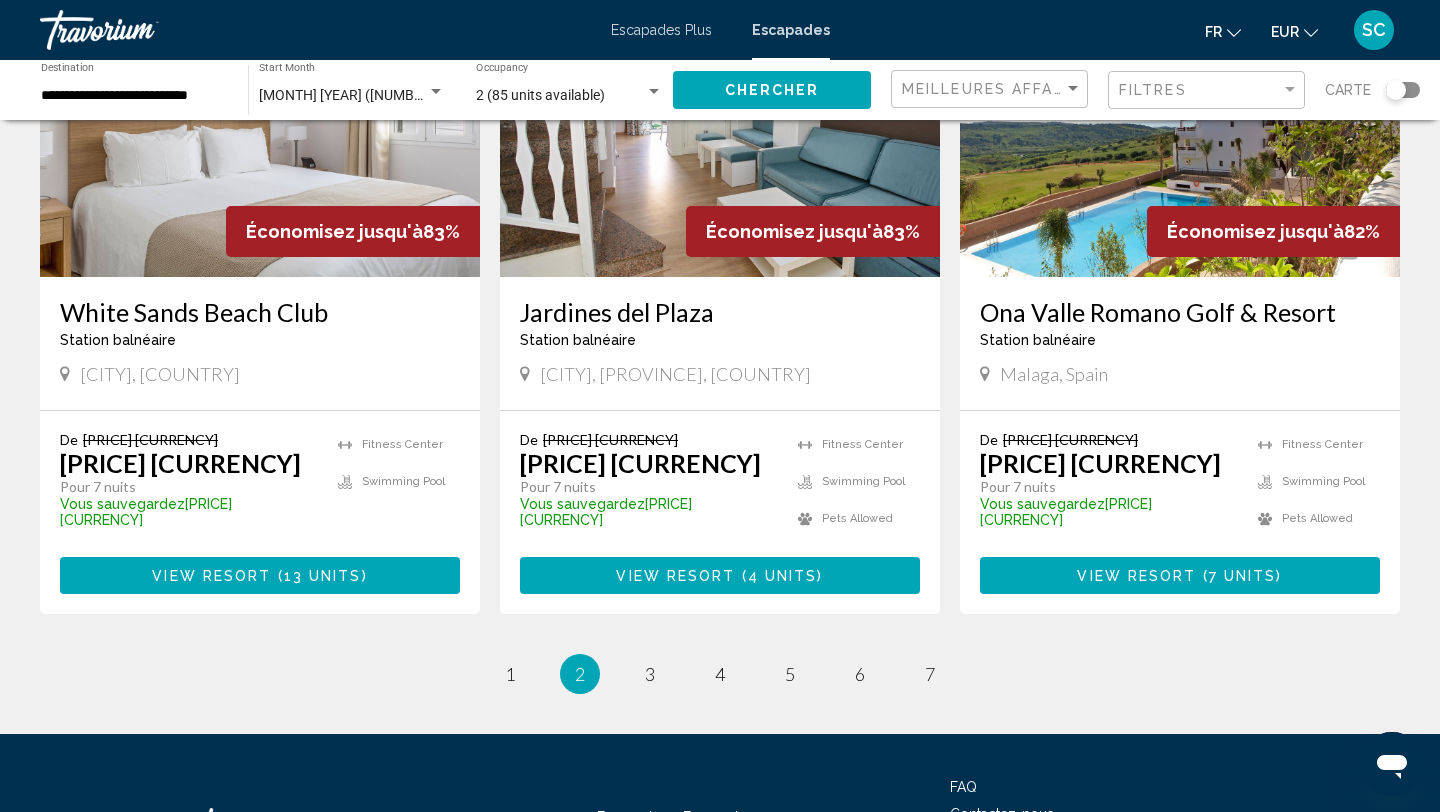 scroll, scrollTop: 2446, scrollLeft: 0, axis: vertical 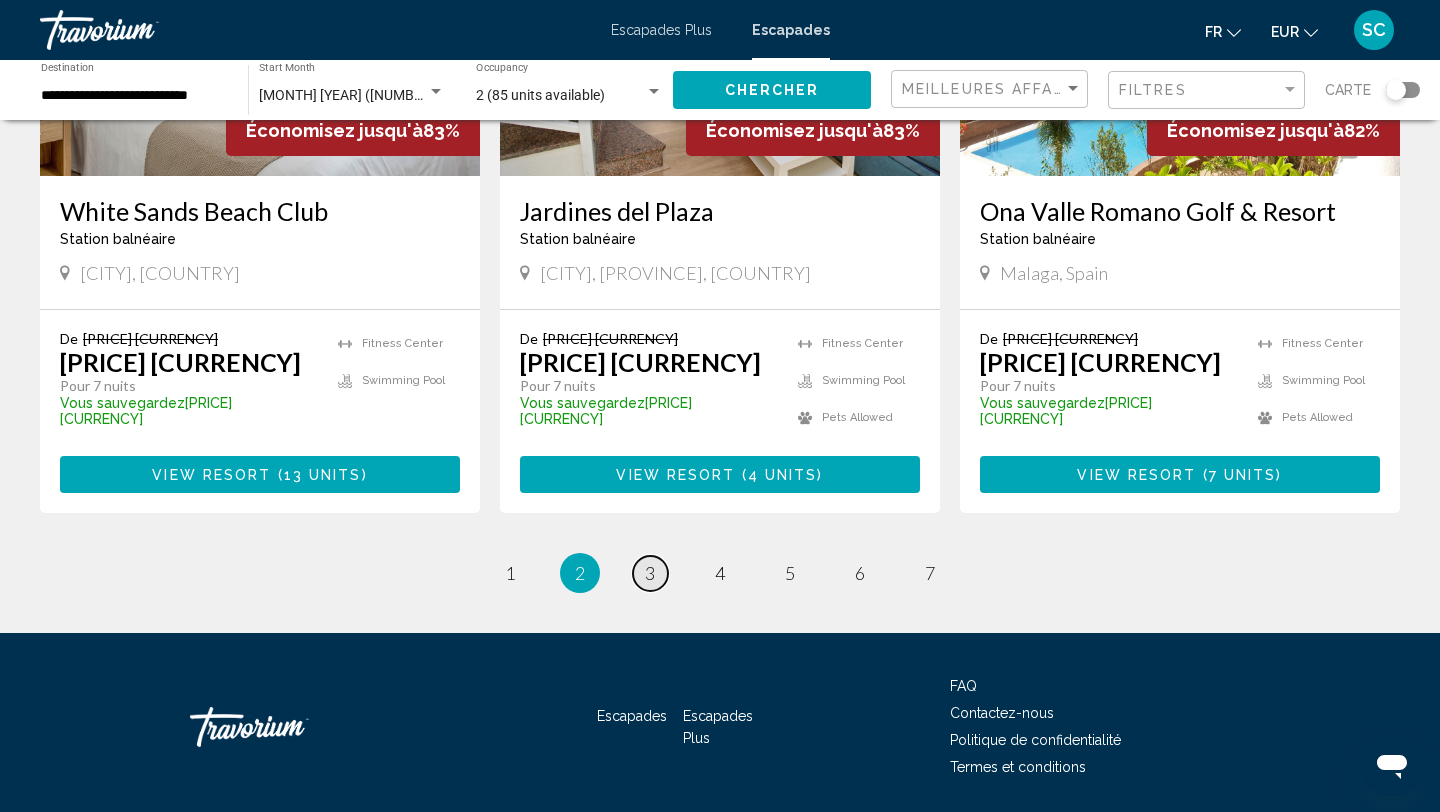 click on "3" at bounding box center (650, 573) 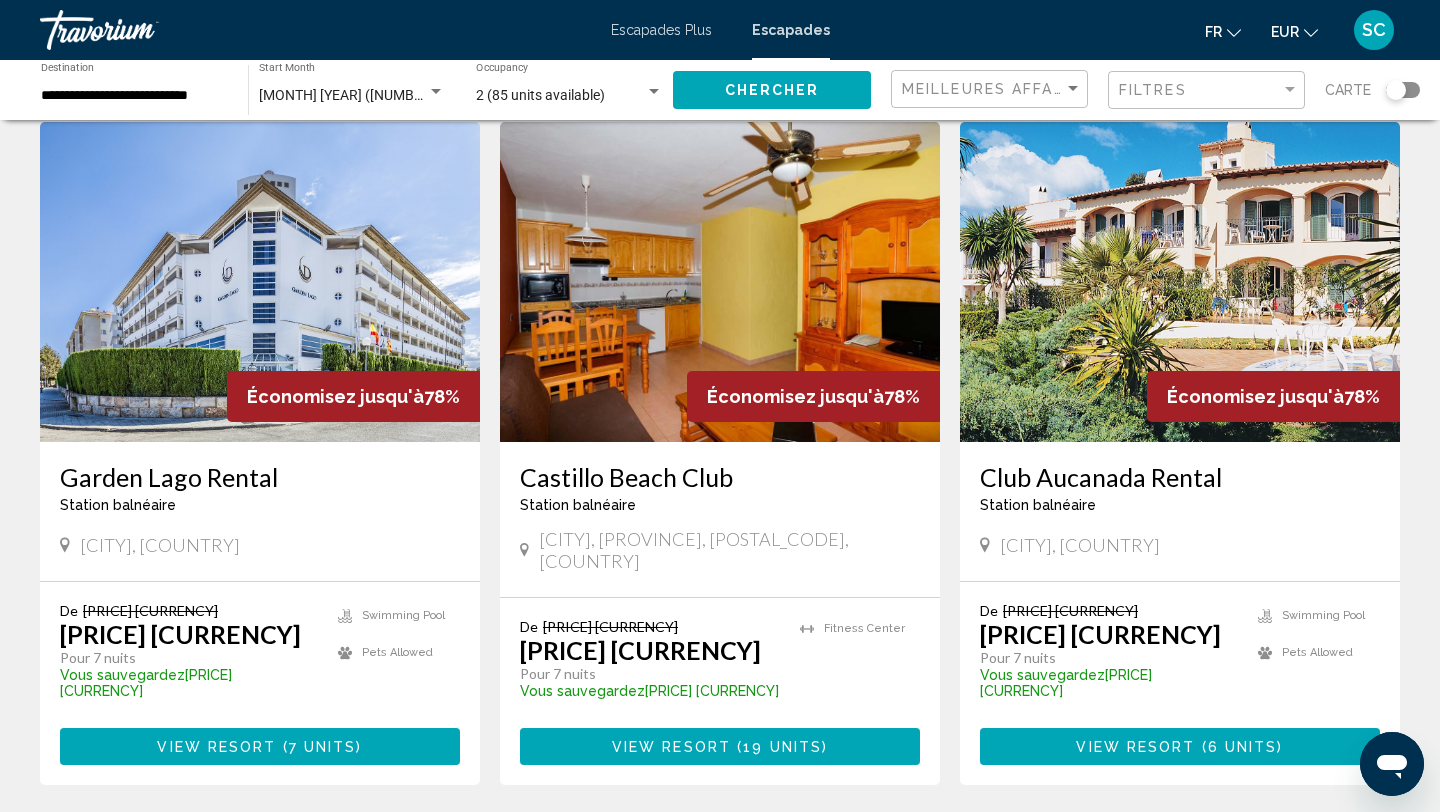 scroll, scrollTop: 2448, scrollLeft: 0, axis: vertical 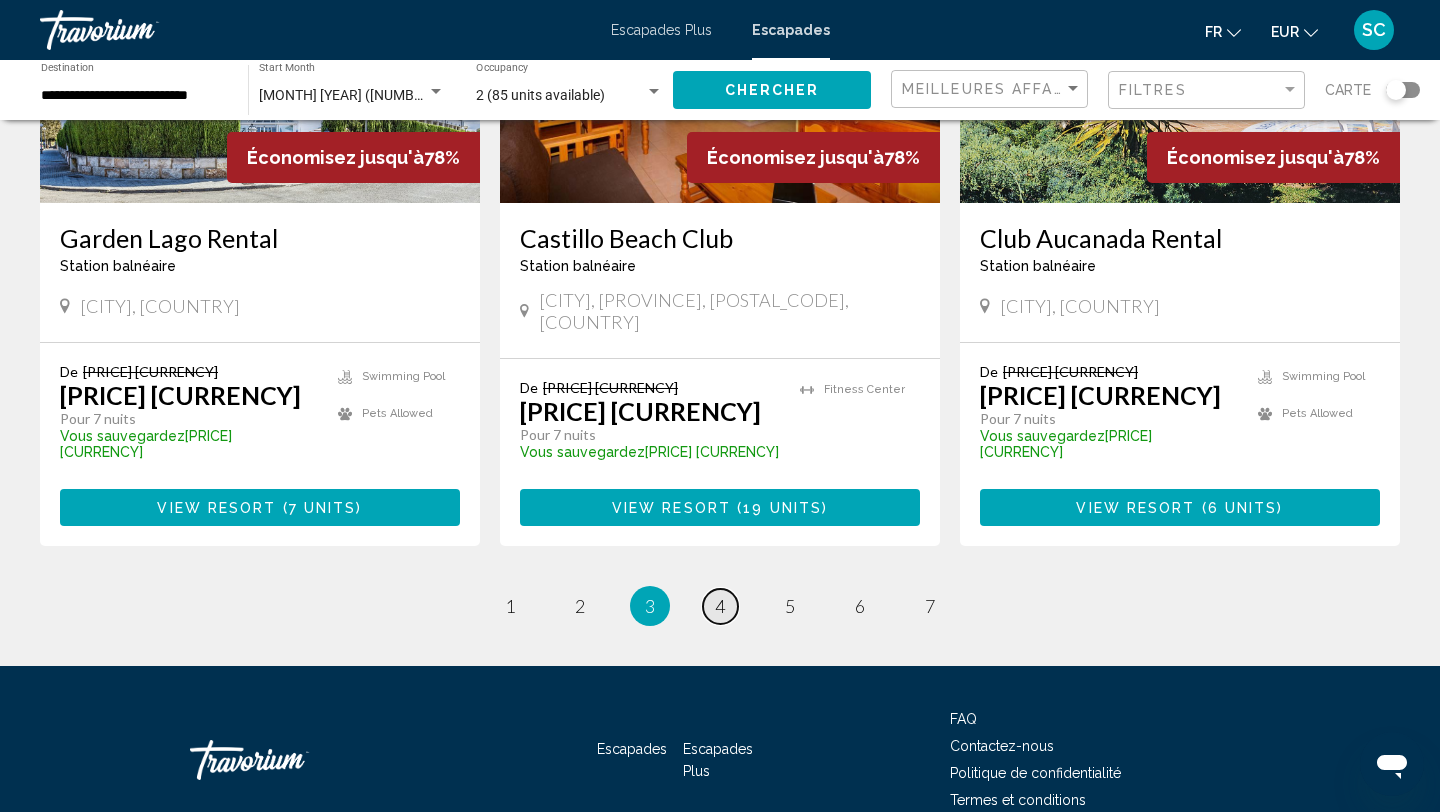 click on "page  4" at bounding box center [720, 606] 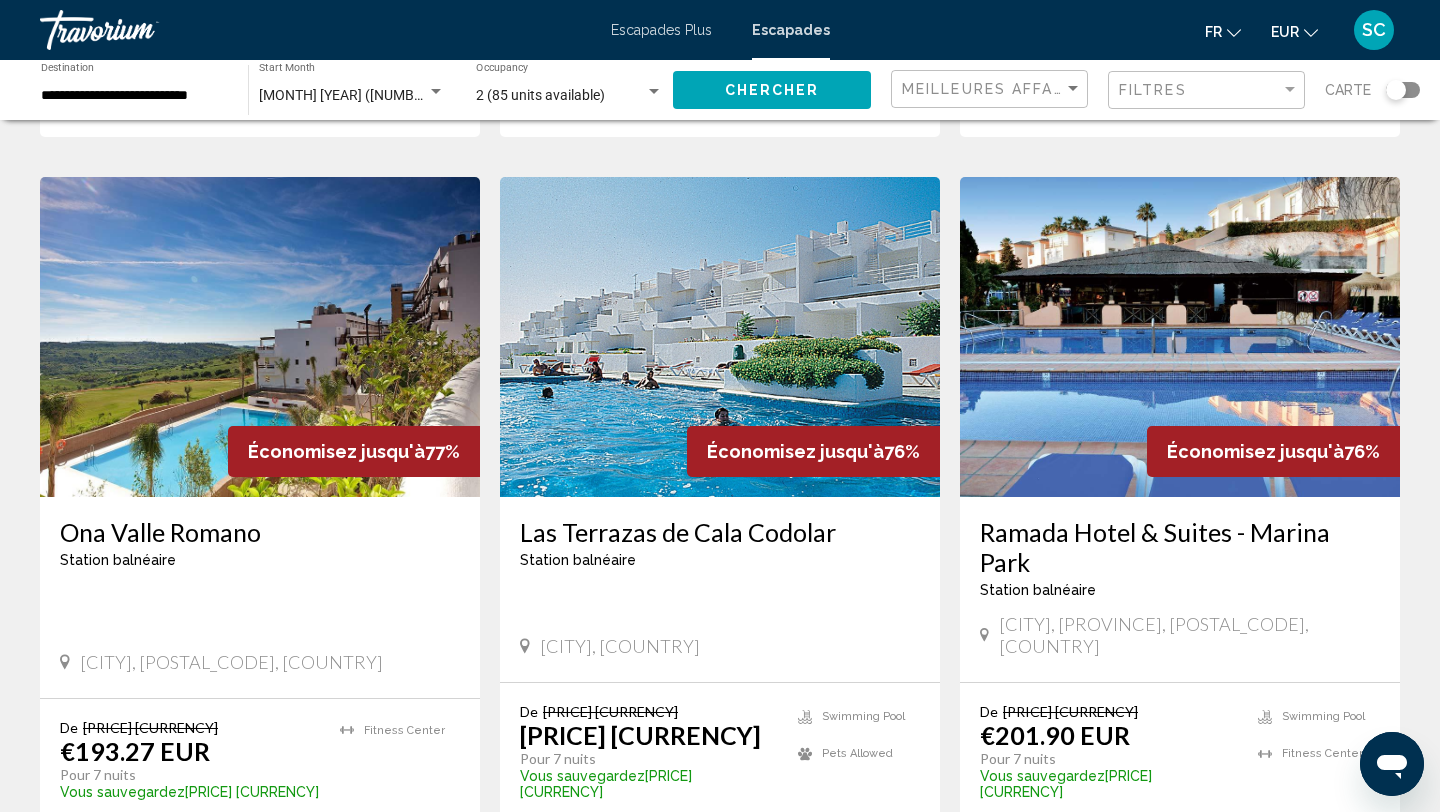 scroll, scrollTop: 767, scrollLeft: 0, axis: vertical 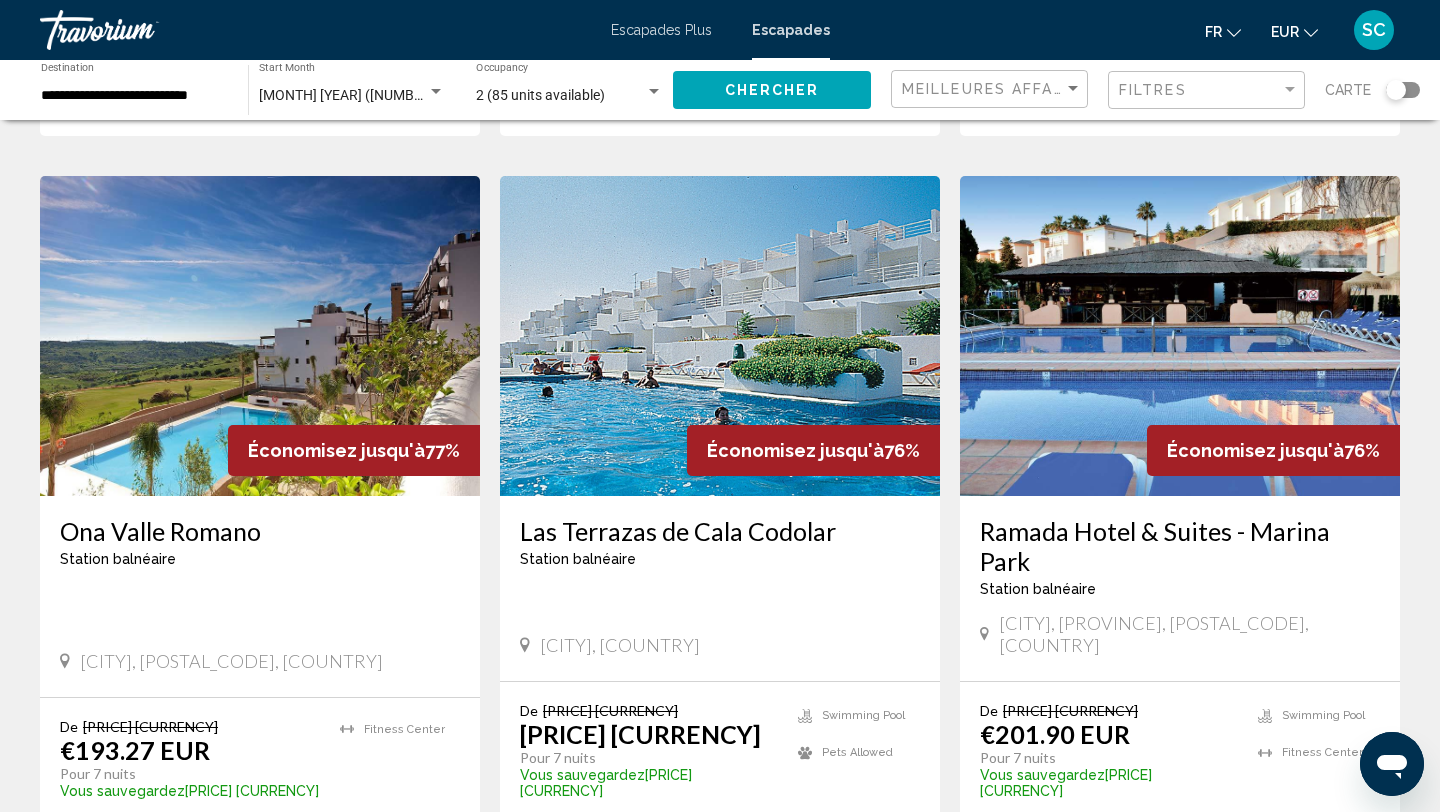 click on "Las Terrazas de Cala Codolar" at bounding box center [720, 531] 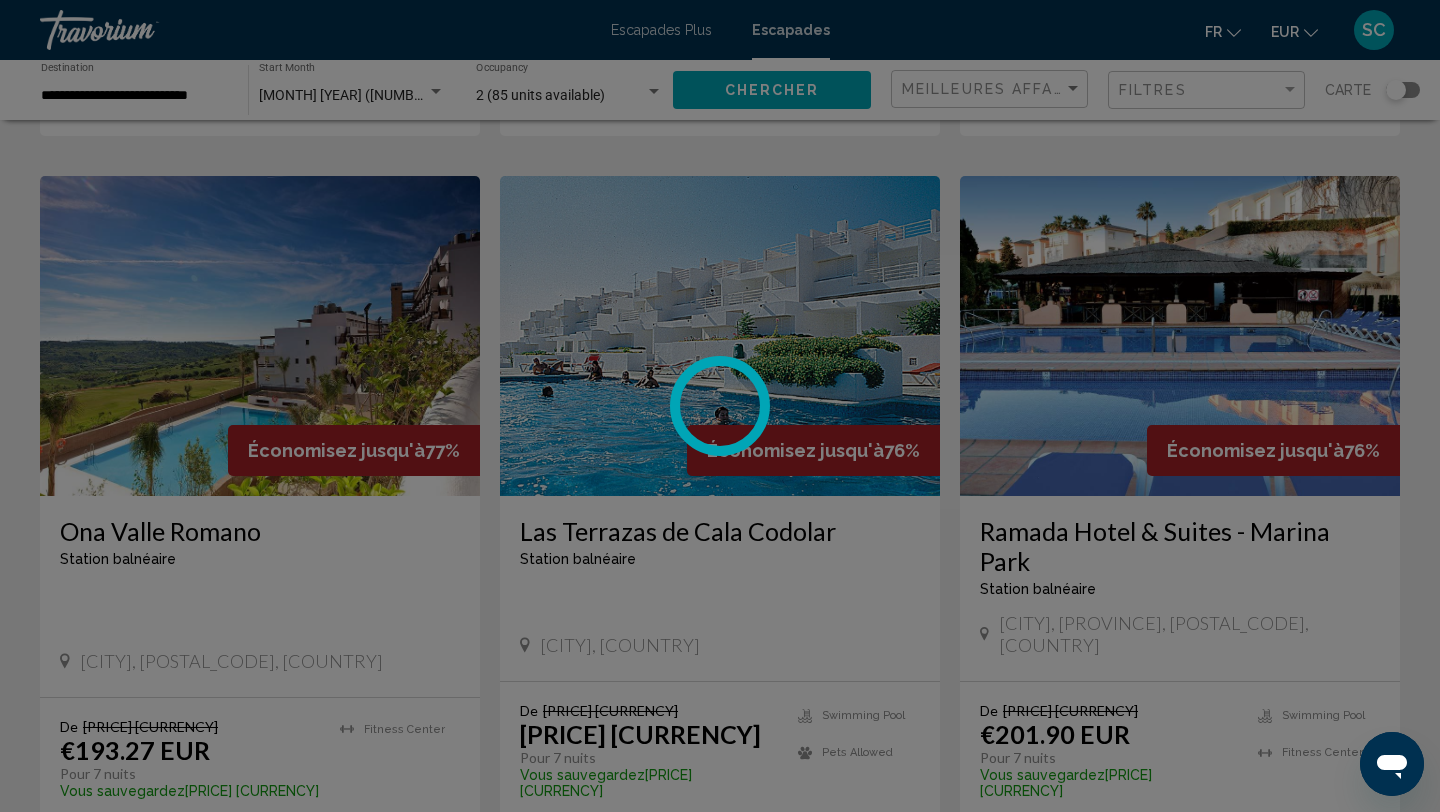 scroll, scrollTop: 0, scrollLeft: 0, axis: both 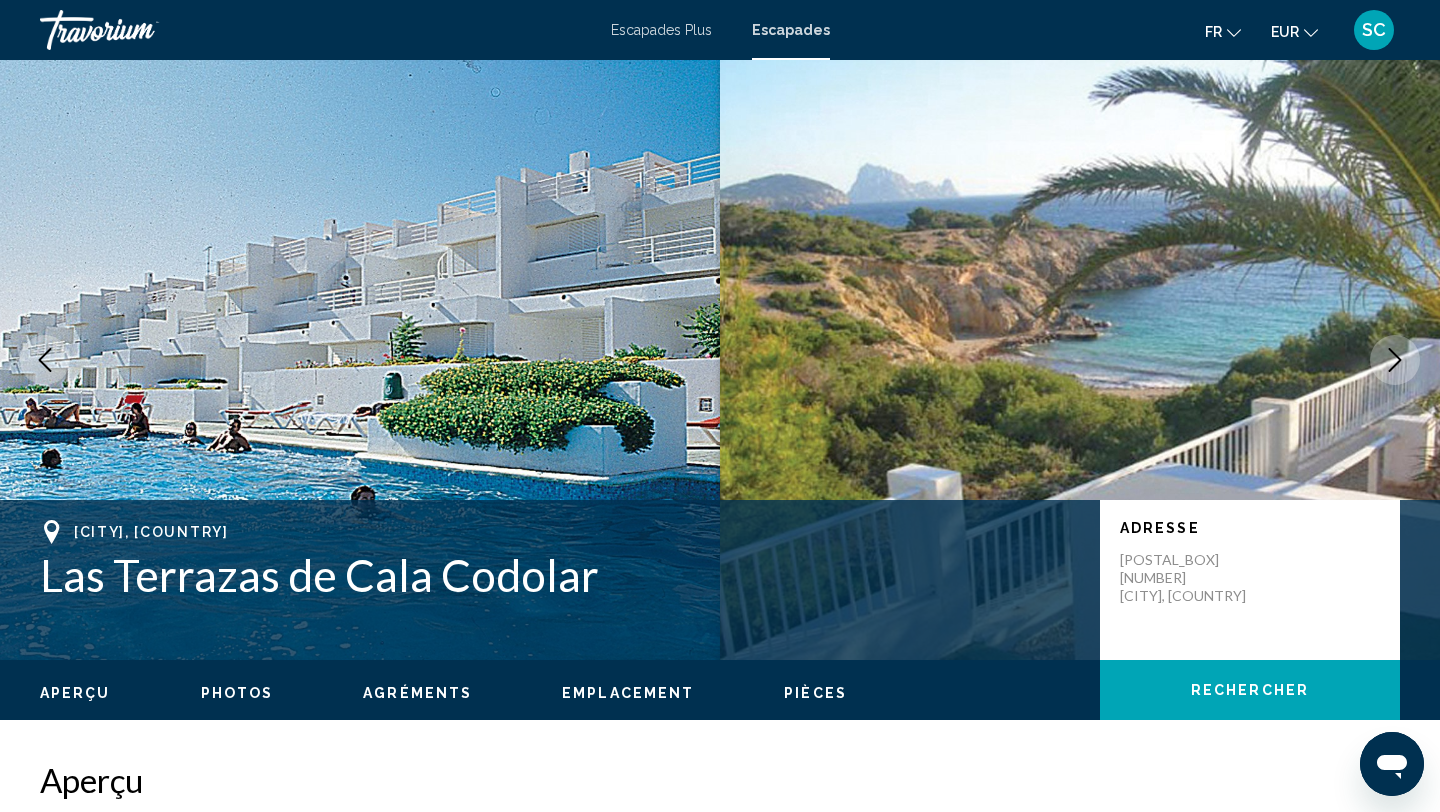 click 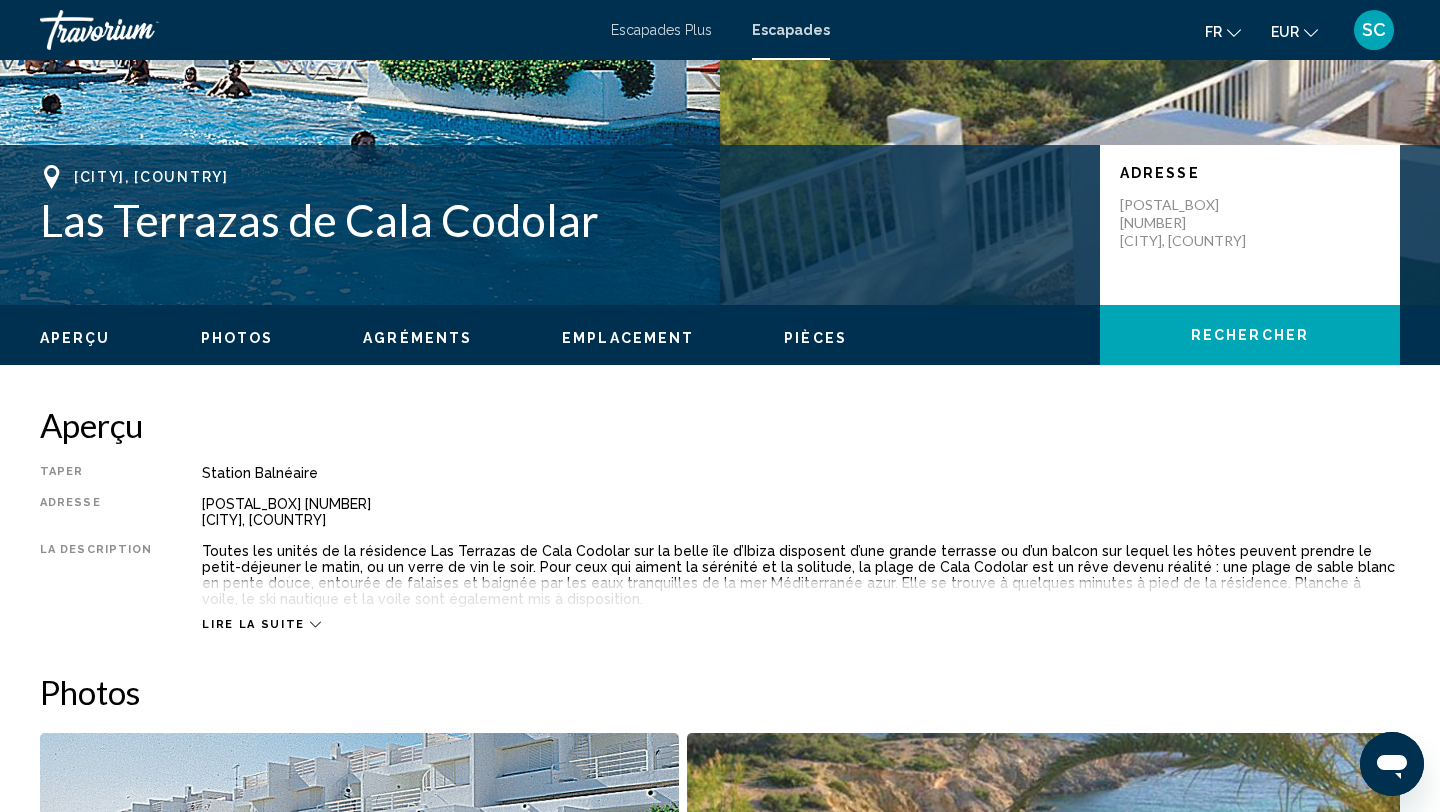scroll, scrollTop: 386, scrollLeft: 0, axis: vertical 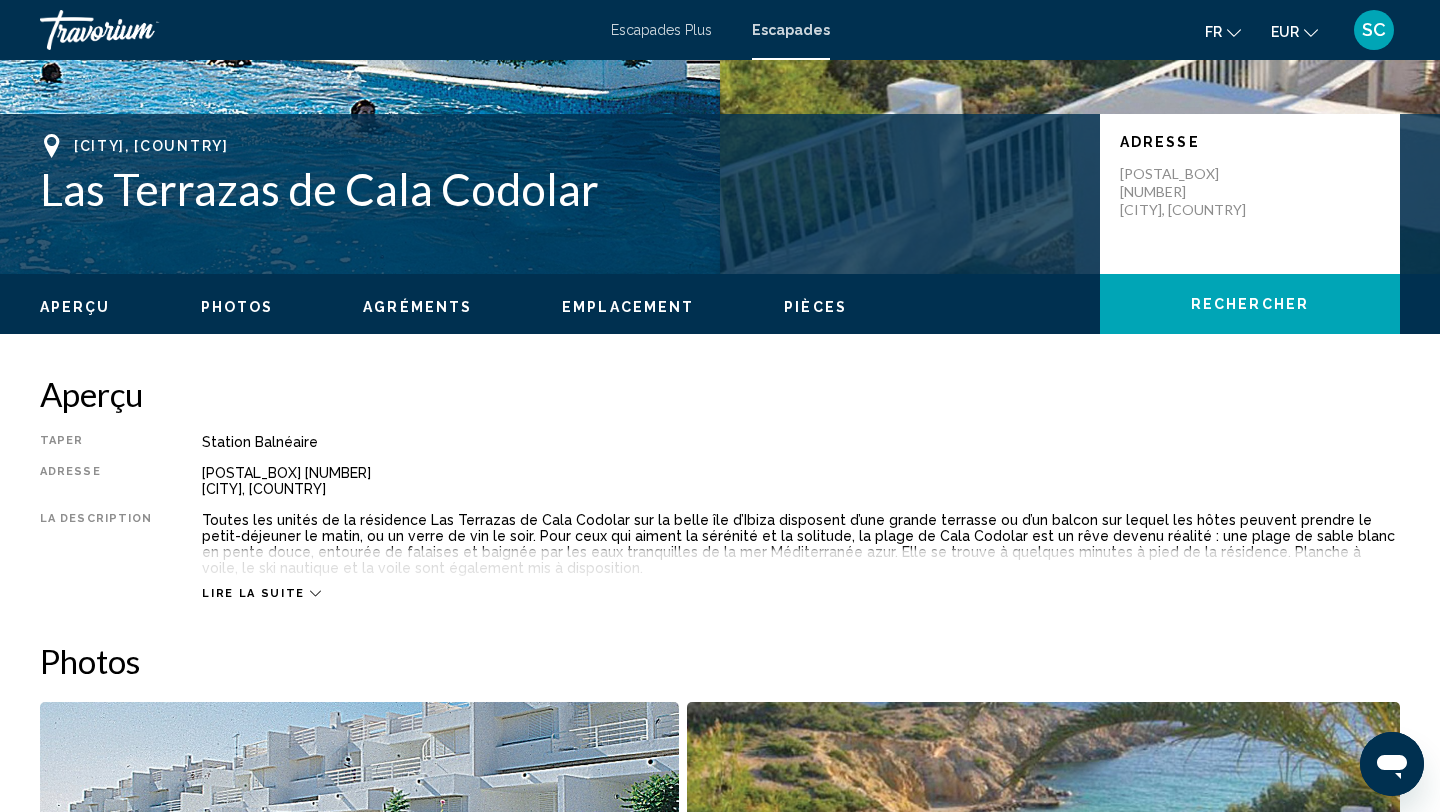 click on "Lire la suite" at bounding box center (253, 593) 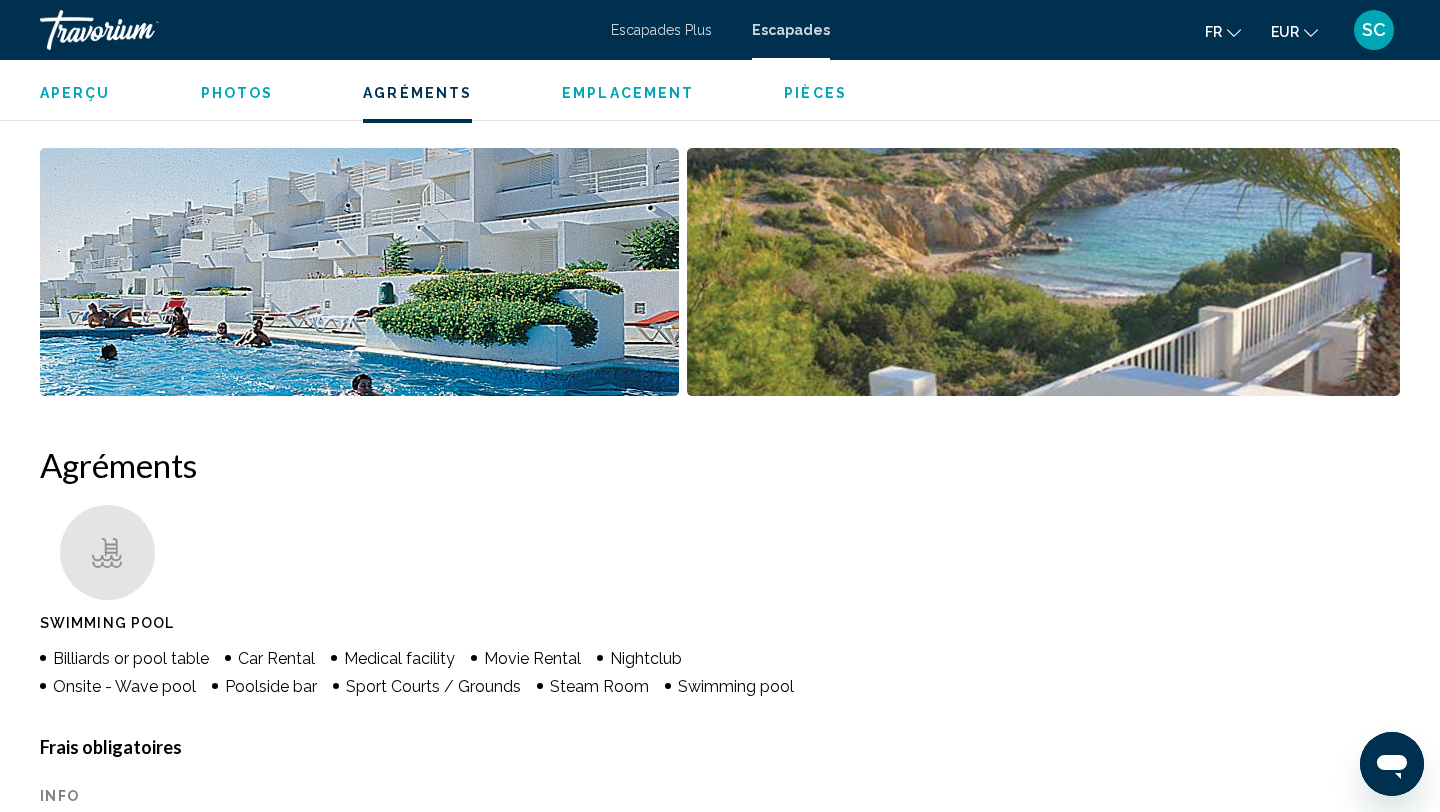scroll, scrollTop: 0, scrollLeft: 0, axis: both 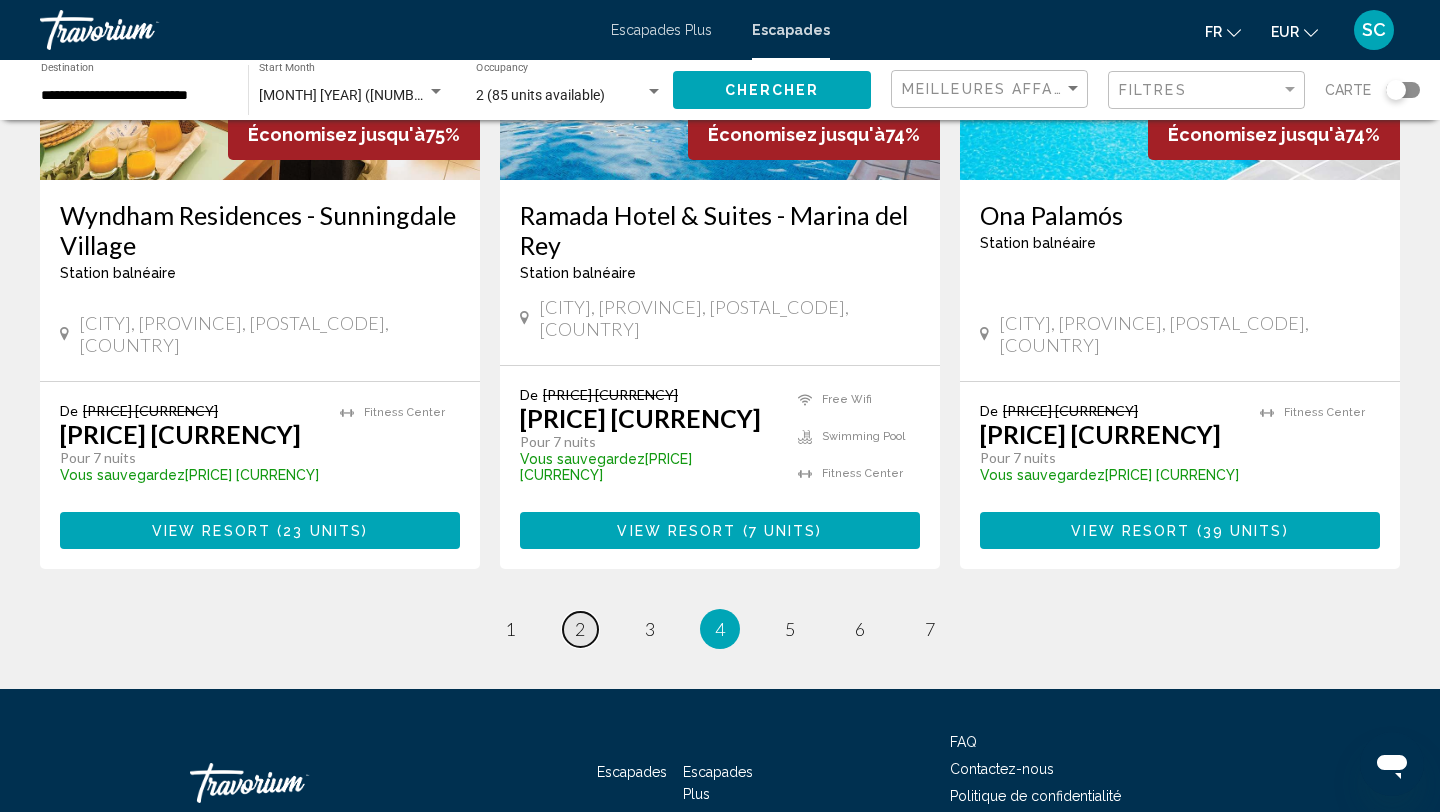 click on "2" at bounding box center [580, 629] 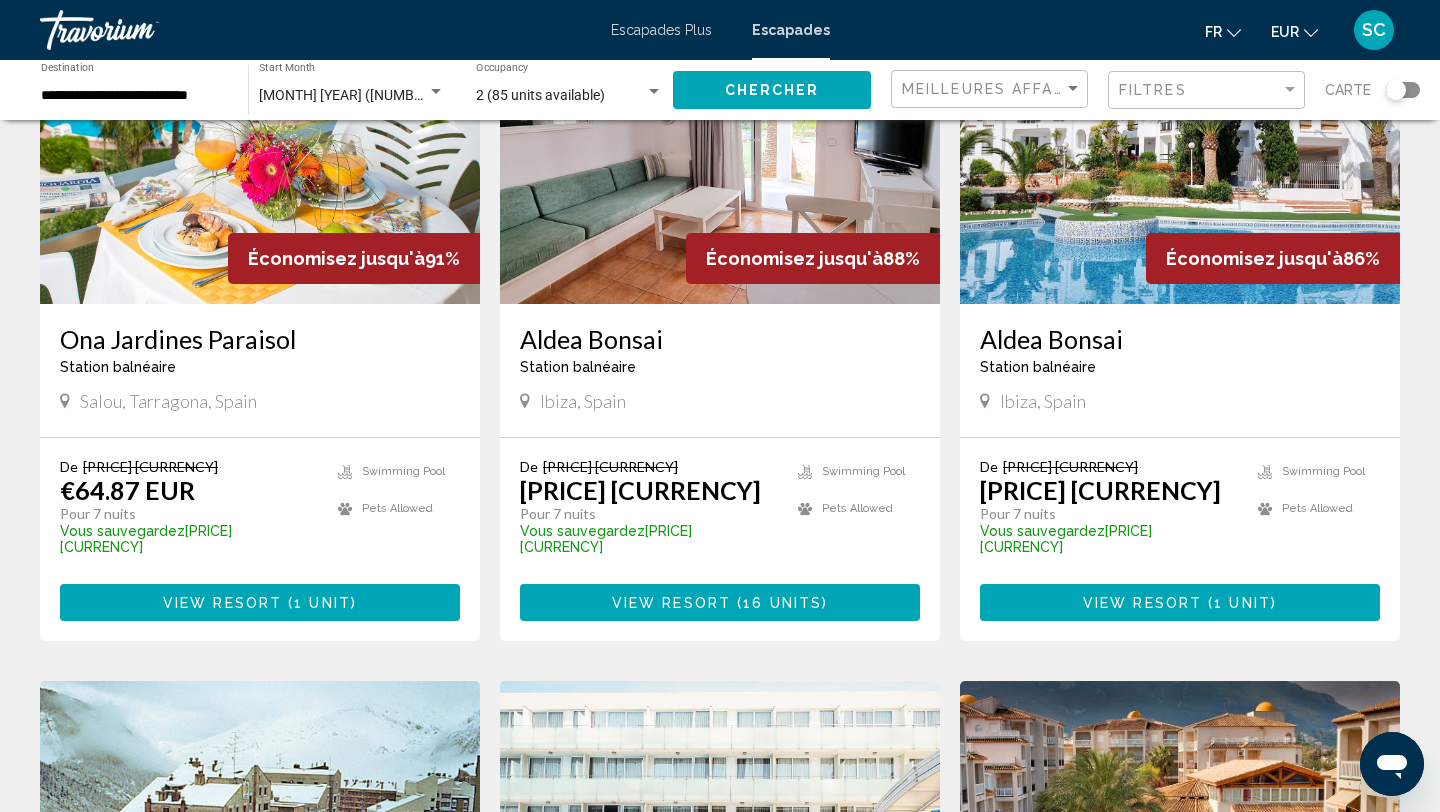 scroll, scrollTop: 227, scrollLeft: 0, axis: vertical 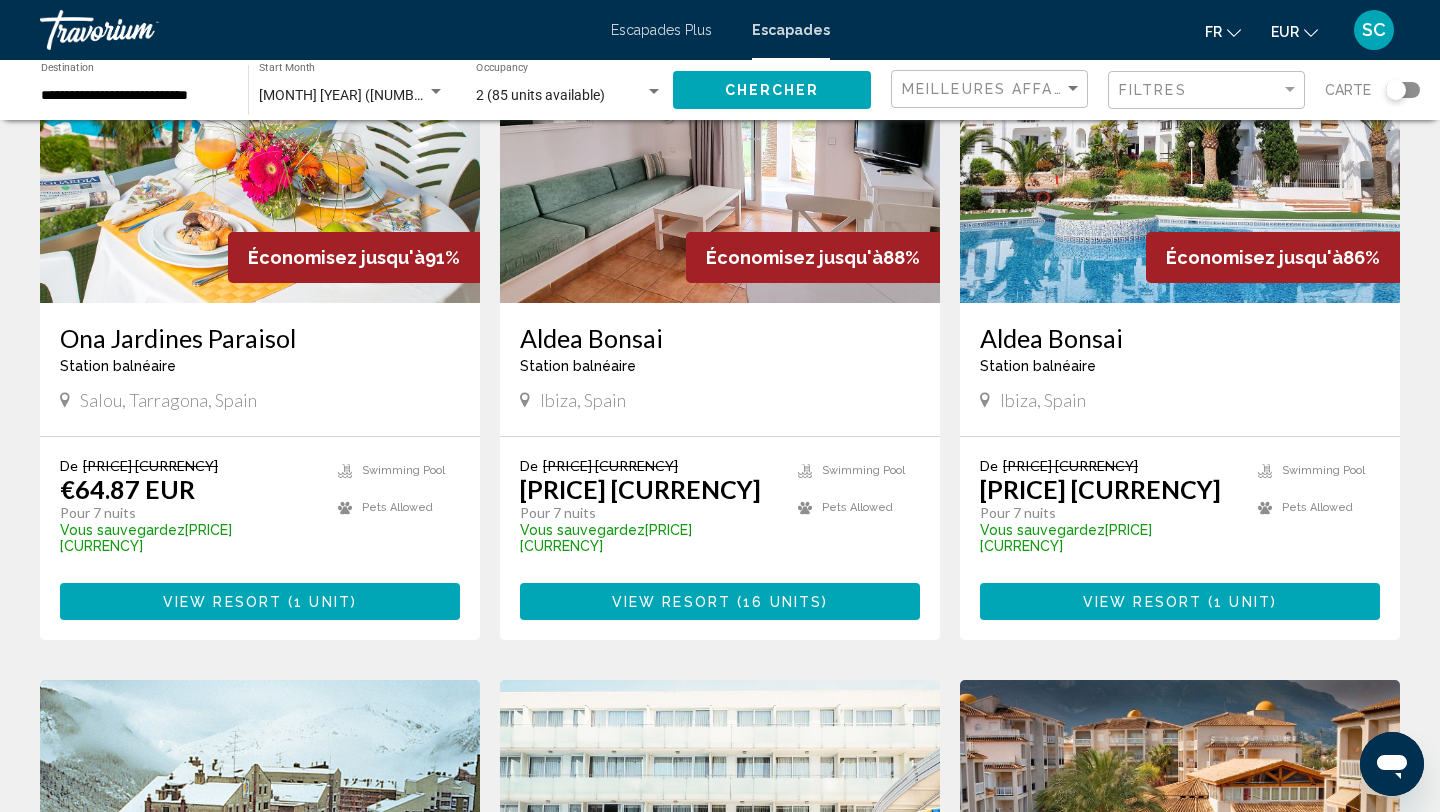 click on "Aldea Bonsai" at bounding box center [720, 338] 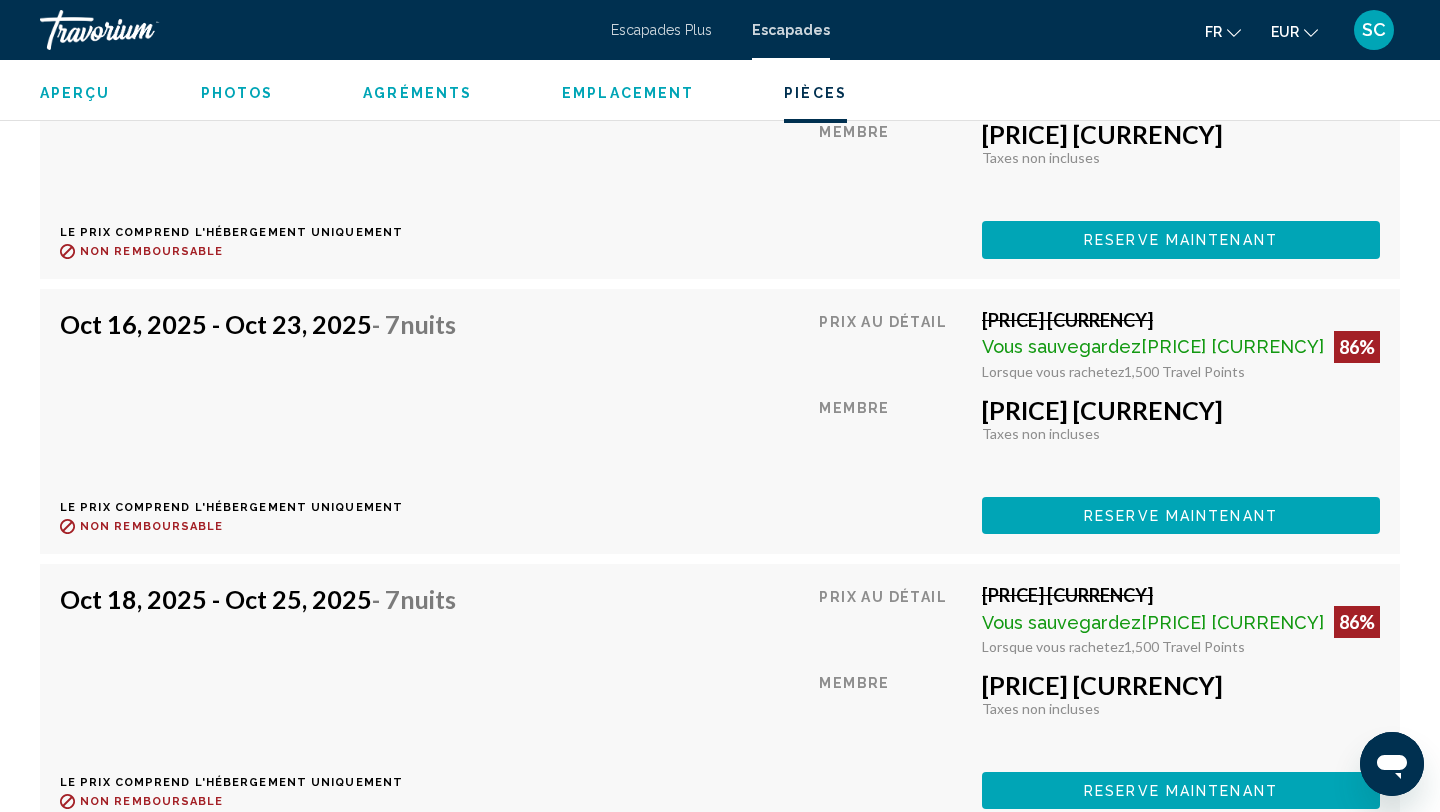 scroll, scrollTop: 3689, scrollLeft: 0, axis: vertical 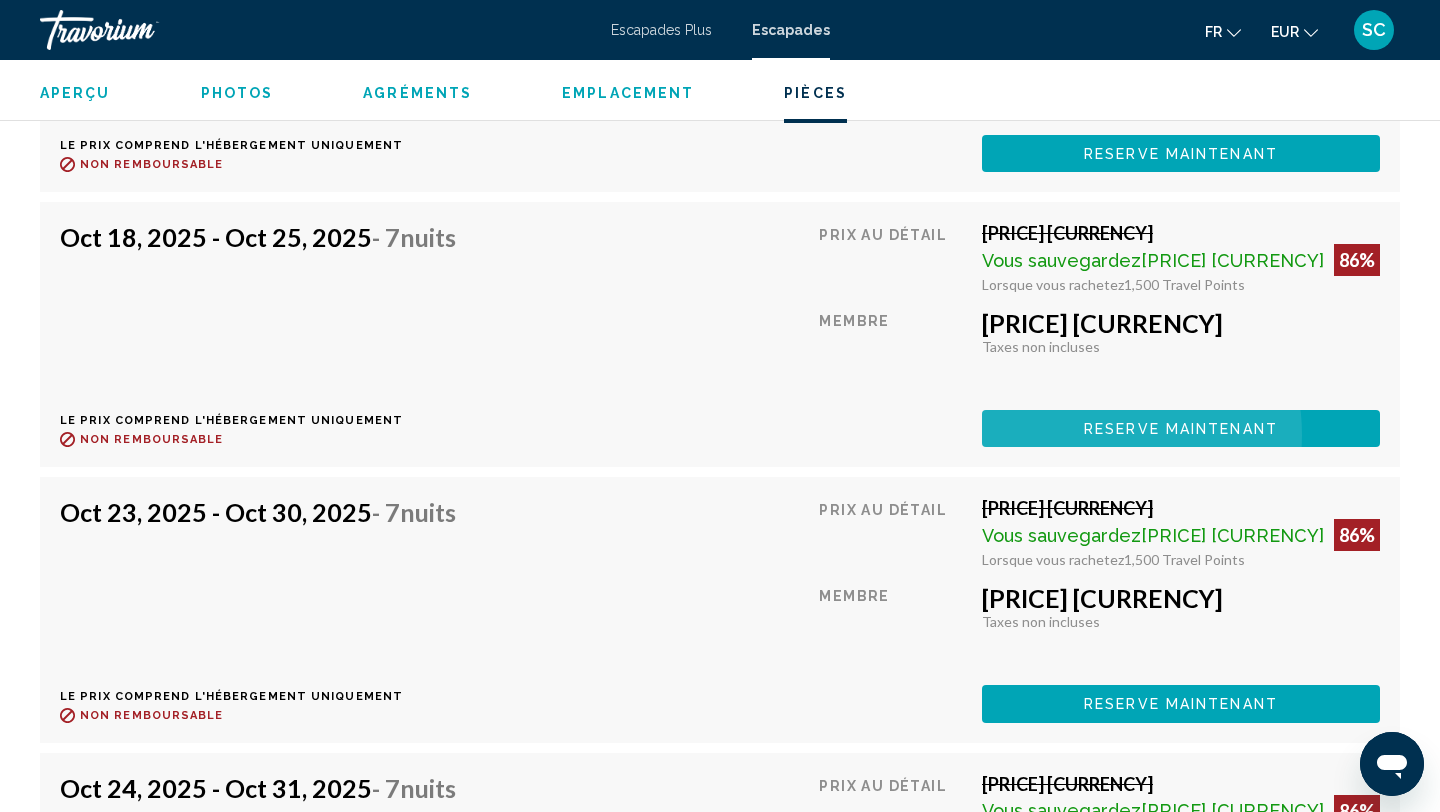 click on "Reserve maintenant" at bounding box center (1181, 429) 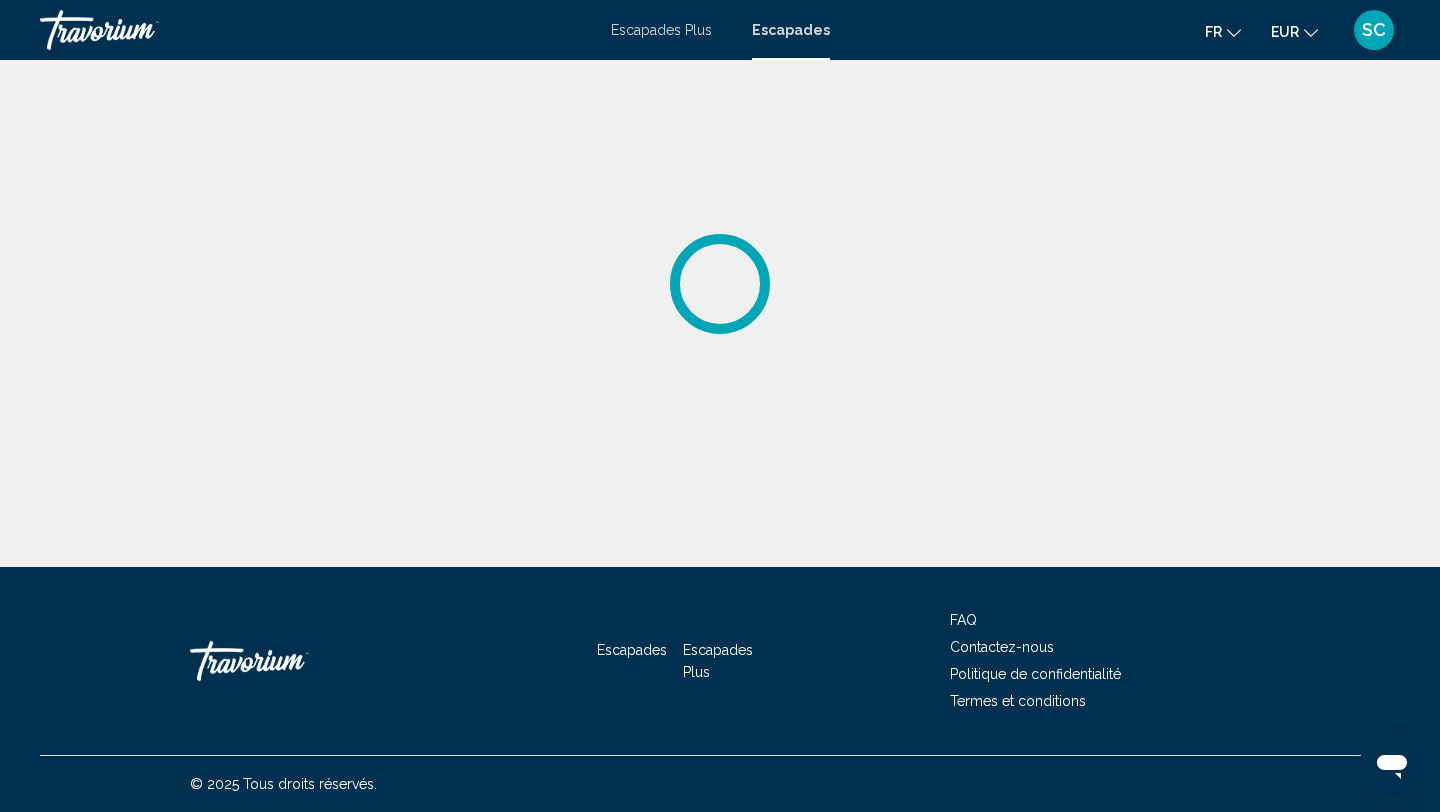 scroll, scrollTop: 0, scrollLeft: 0, axis: both 